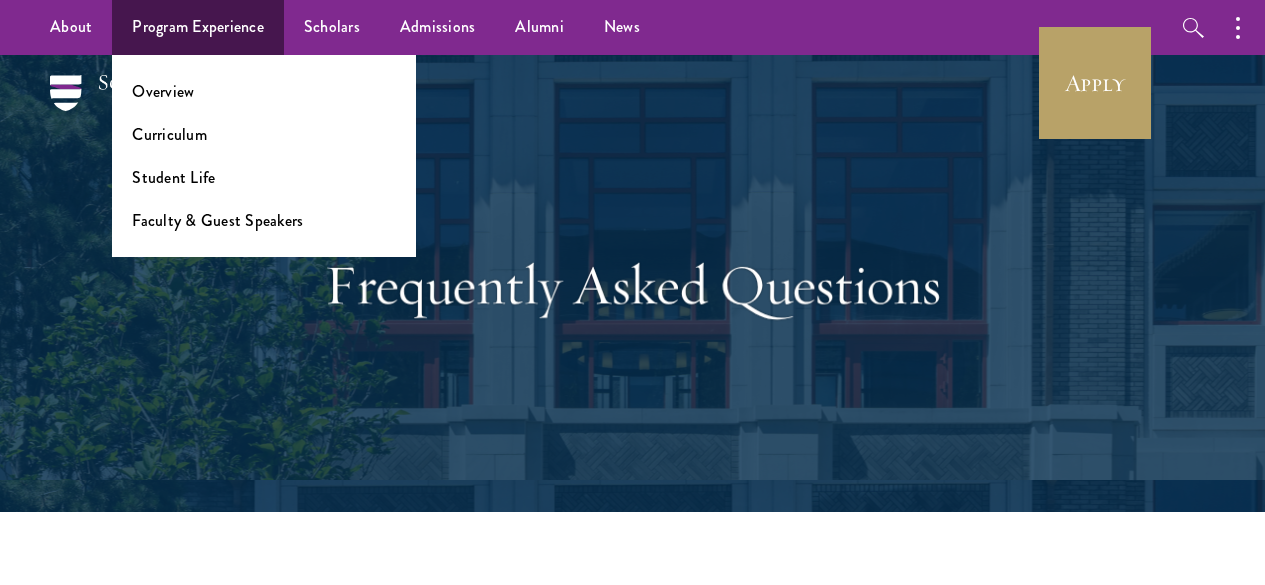 scroll, scrollTop: 0, scrollLeft: 0, axis: both 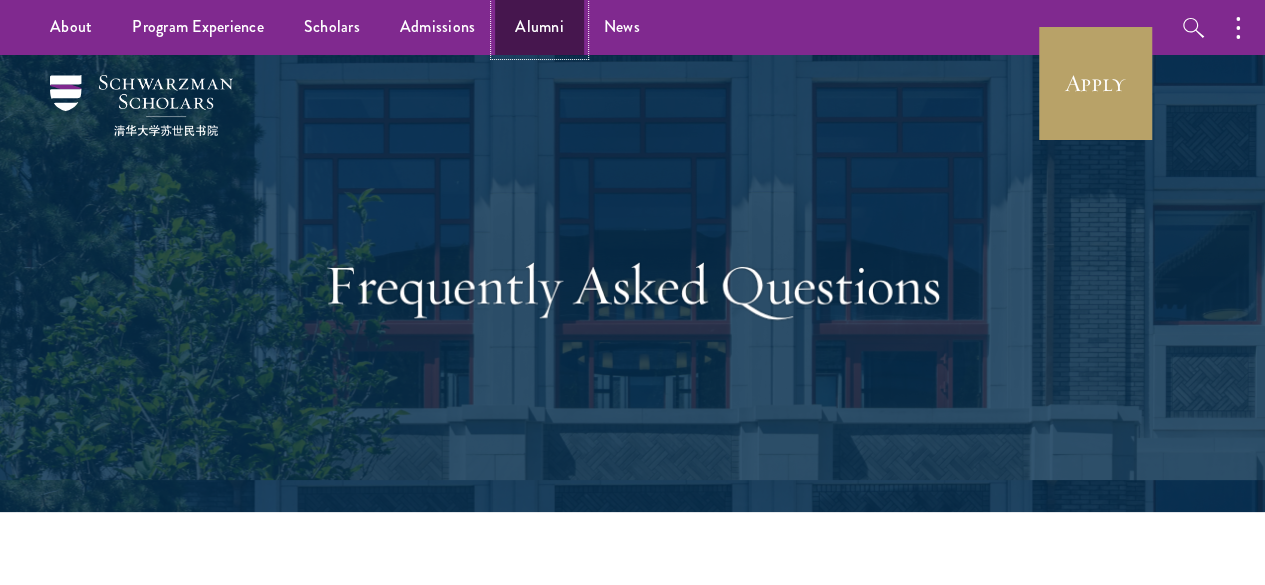 click on "Alumni" at bounding box center (539, 27) 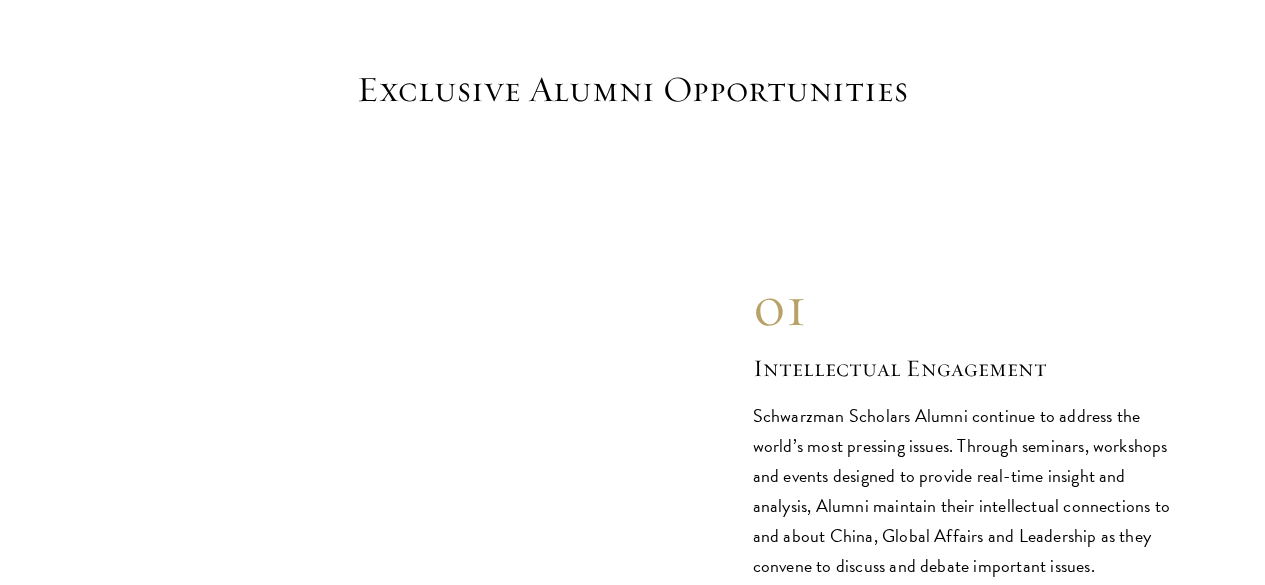 scroll, scrollTop: 2132, scrollLeft: 0, axis: vertical 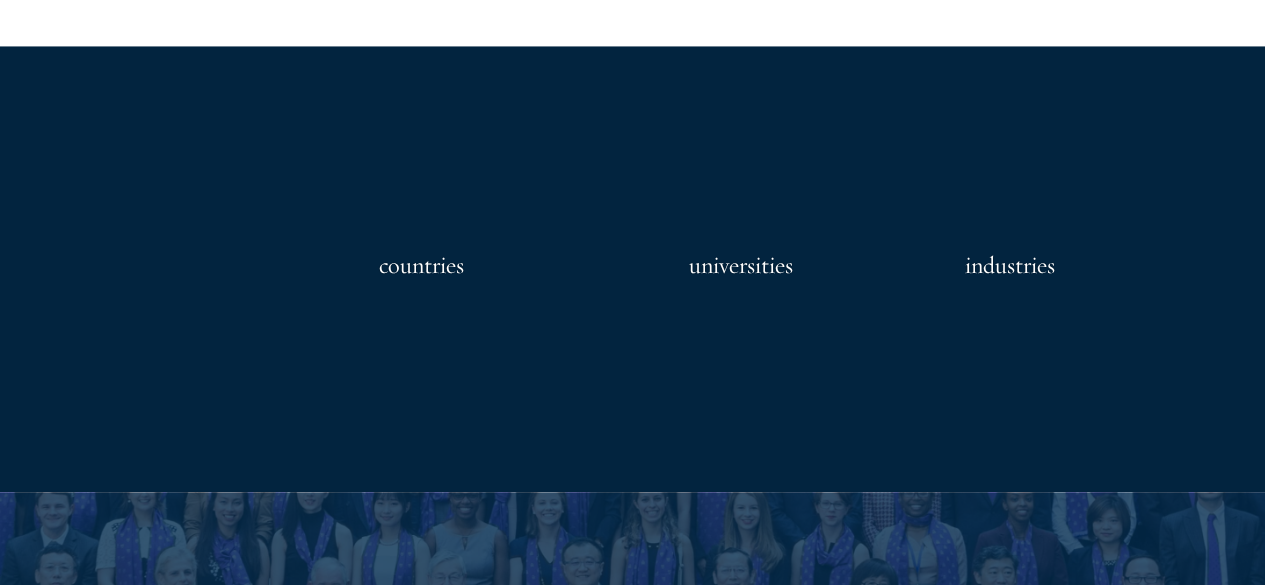 click at bounding box center [776, 1194] 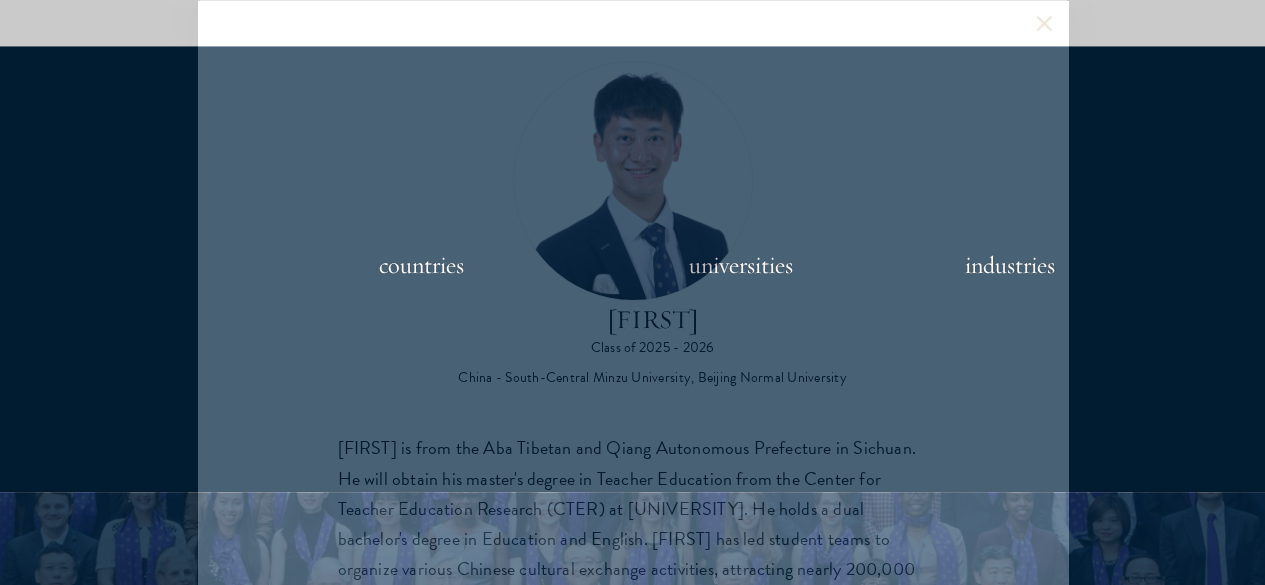 scroll, scrollTop: 2499, scrollLeft: 0, axis: vertical 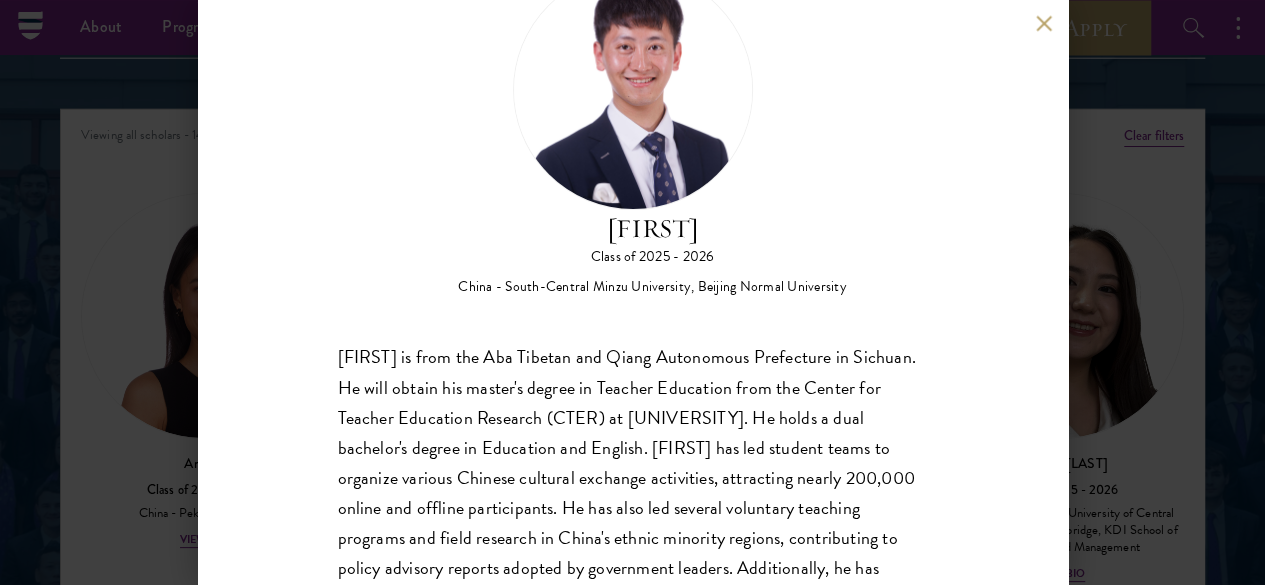 click at bounding box center [1044, 23] 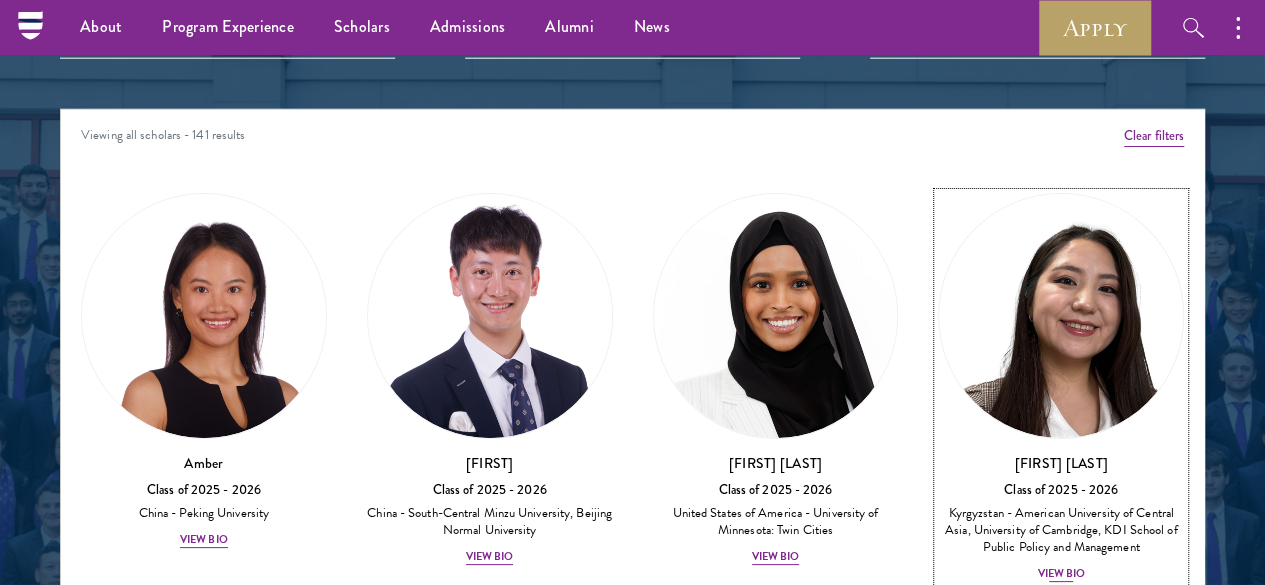 click on "[FIRST] [LAST]" at bounding box center [1061, 463] 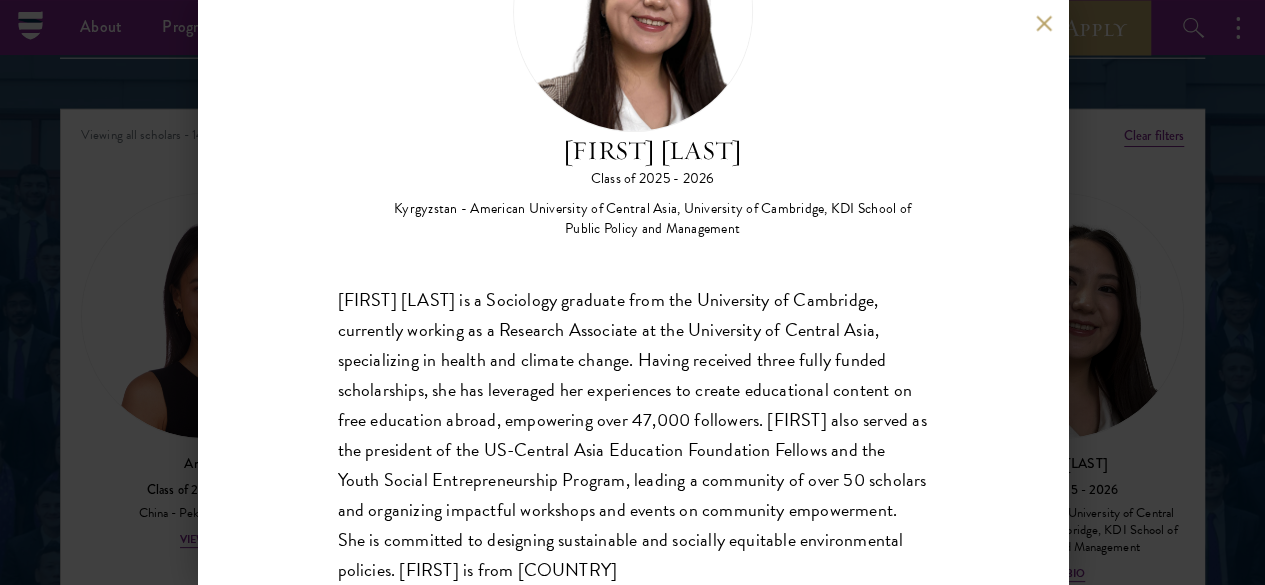 scroll, scrollTop: 183, scrollLeft: 0, axis: vertical 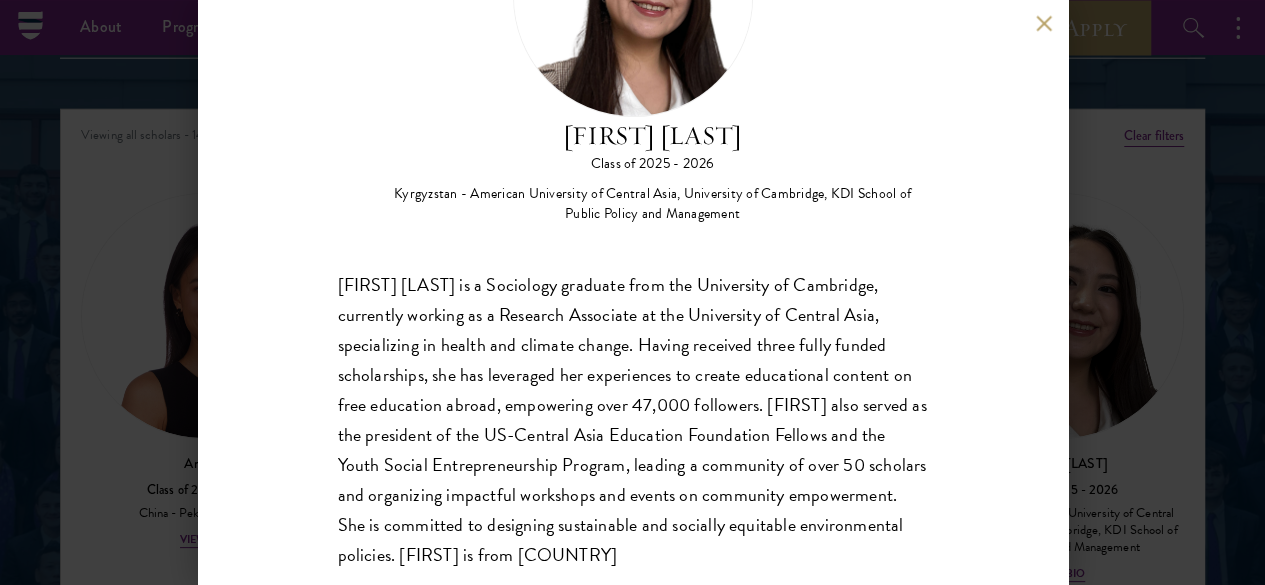 click at bounding box center (1044, 23) 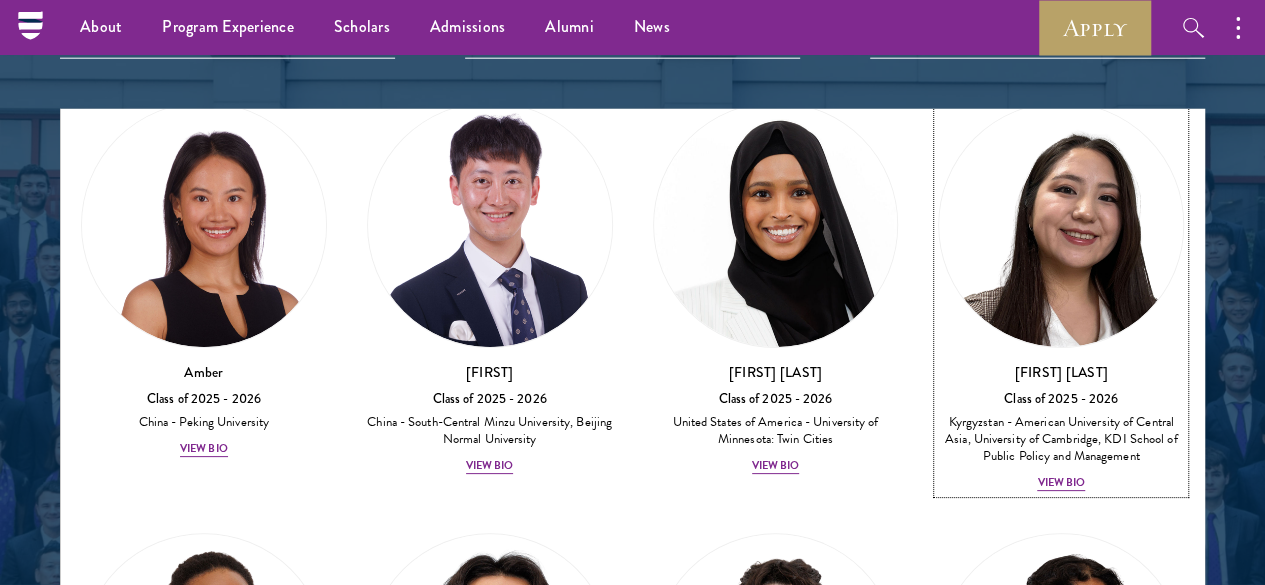 scroll, scrollTop: 92, scrollLeft: 0, axis: vertical 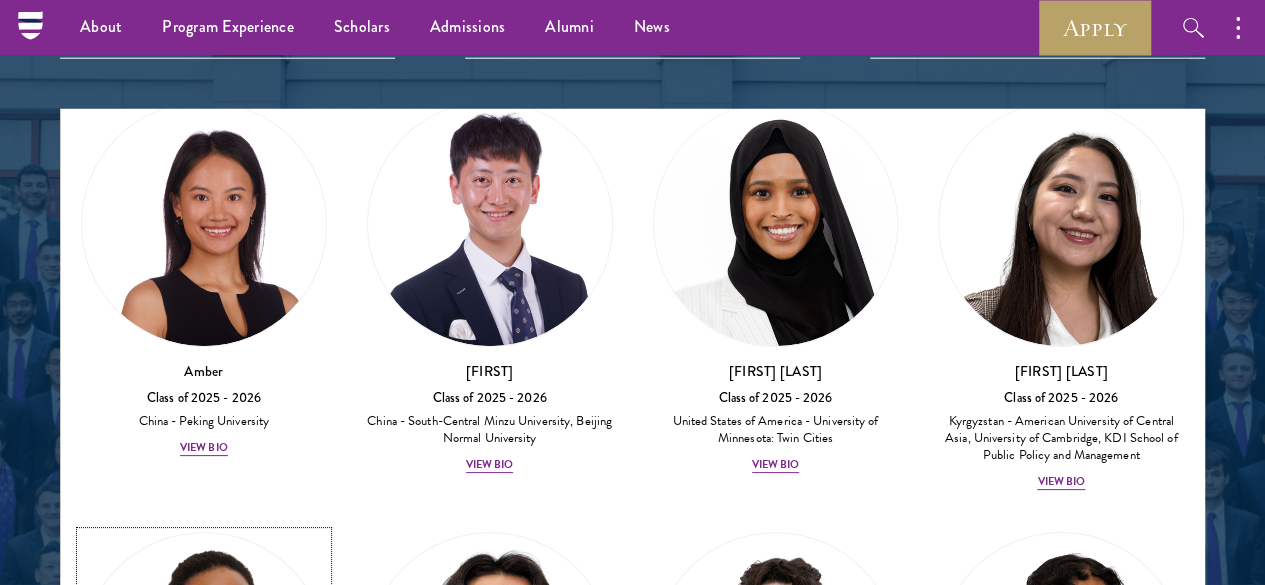 click on "[FIRST] [LAST]" at bounding box center [204, 801] 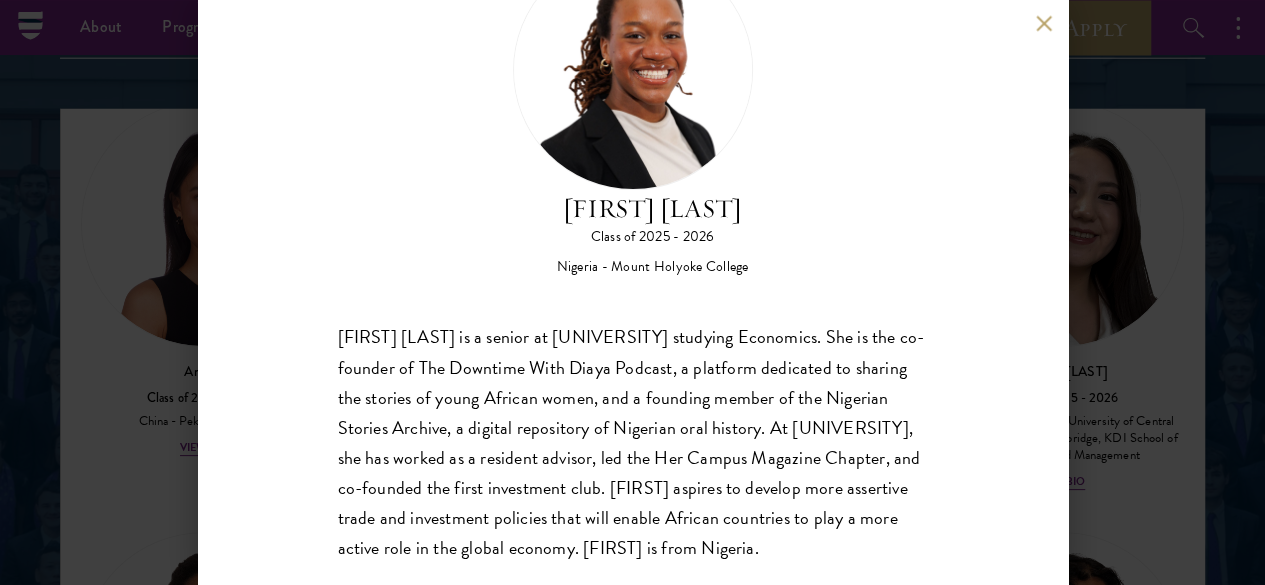 scroll, scrollTop: 117, scrollLeft: 0, axis: vertical 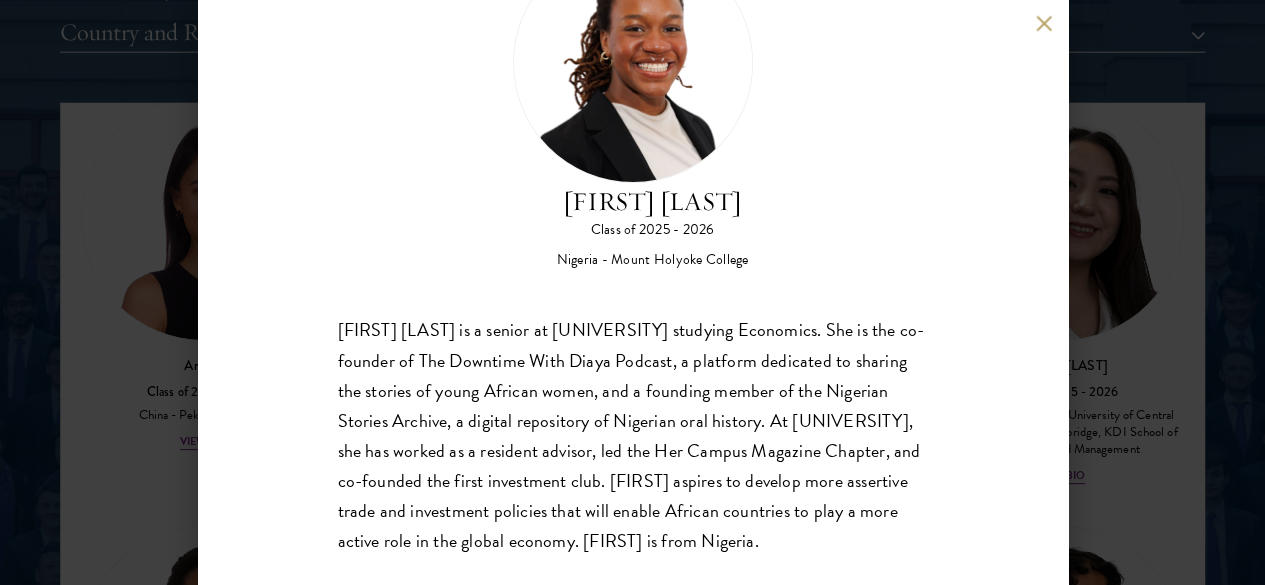 click at bounding box center (1044, 23) 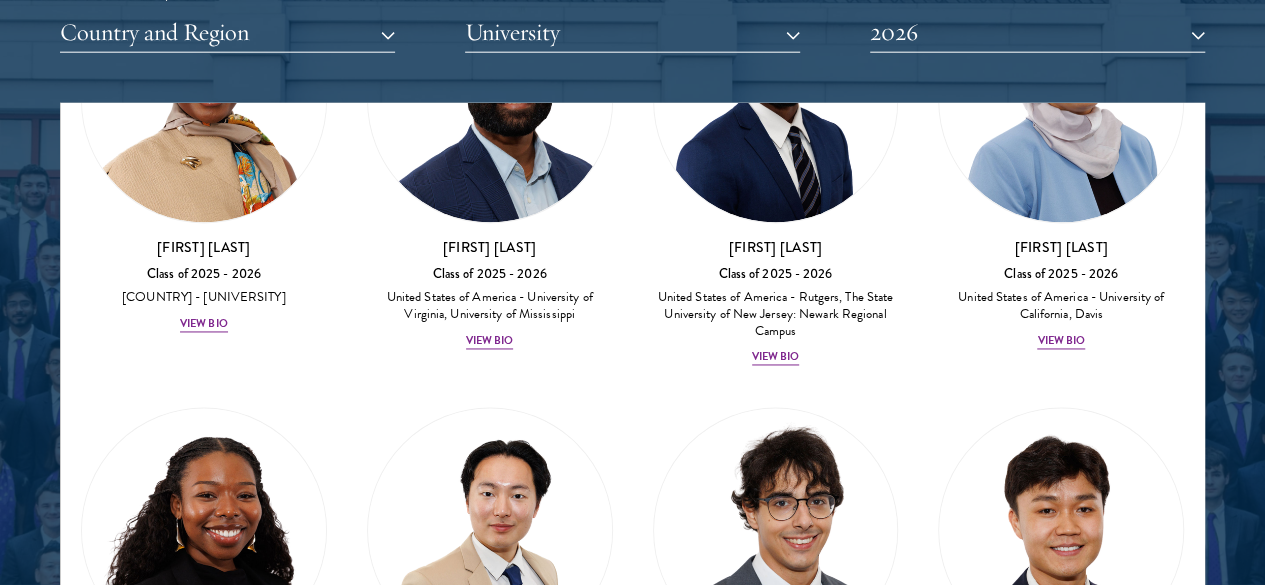 scroll, scrollTop: 1468, scrollLeft: 0, axis: vertical 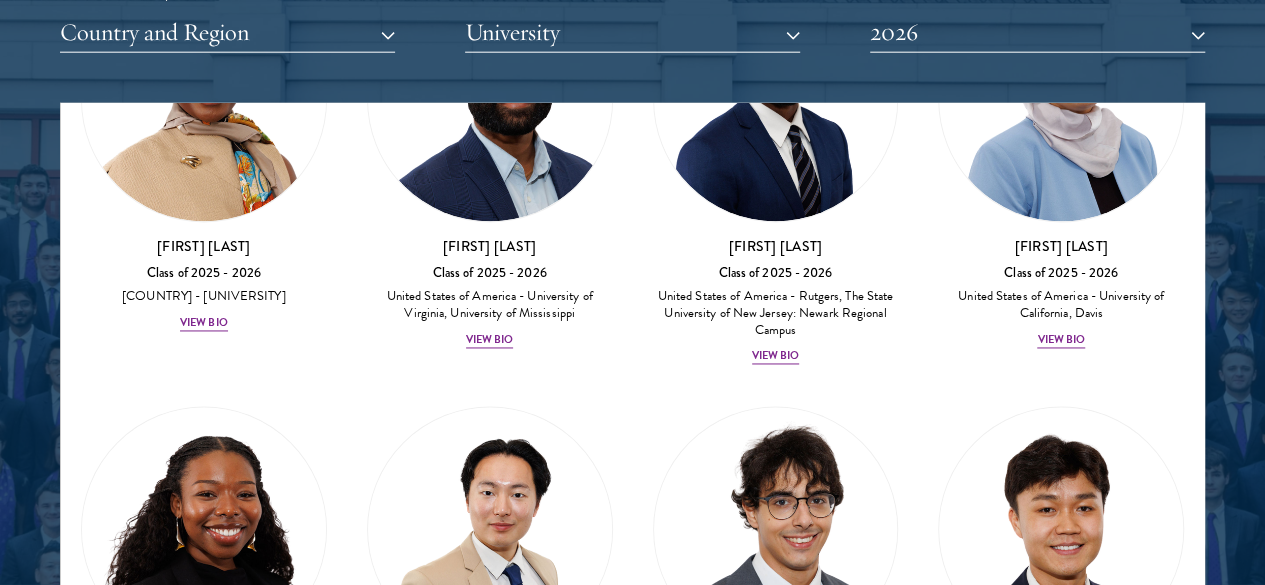 click at bounding box center [776, 944] 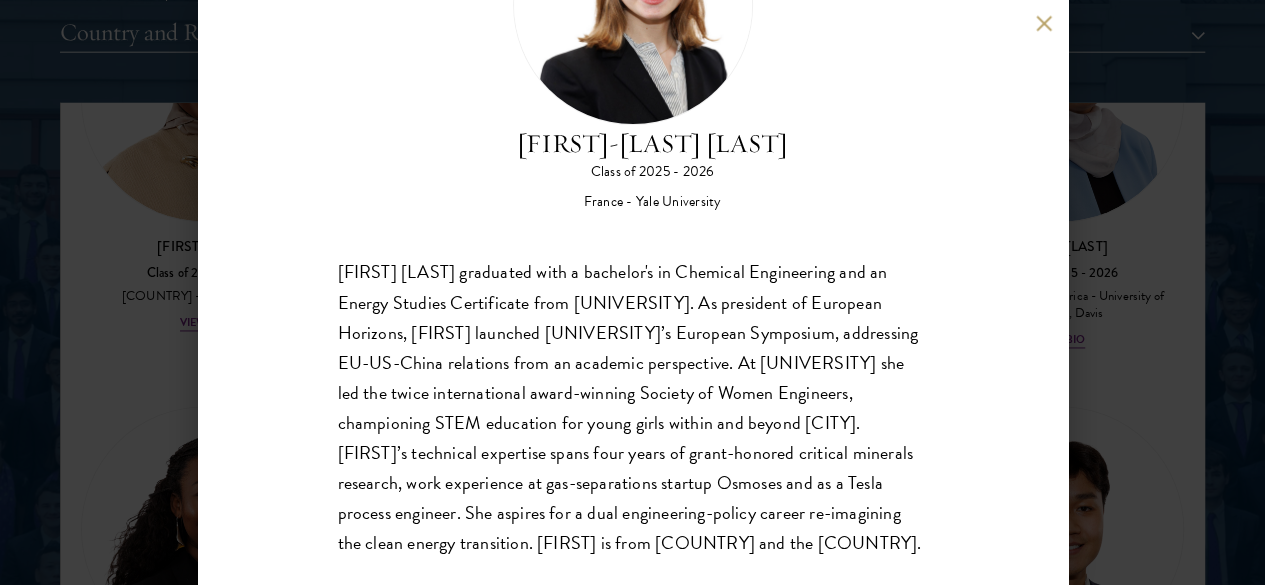 scroll, scrollTop: 176, scrollLeft: 0, axis: vertical 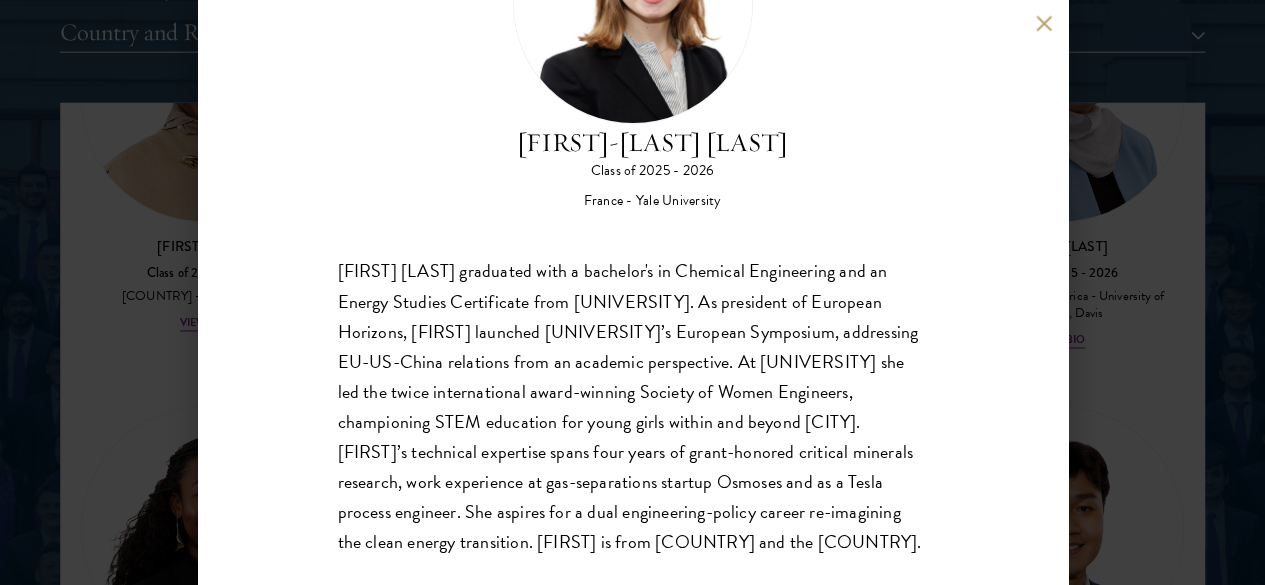 click on "[FIRST] [LAST]
Class of 2025 - 2026
[COUNTRY] - [UNIVERSITY]
[FIRST] [LAST] graduated with a bachelor's in Chemical Engineering and an Energy Studies Certificate from [UNIVERSITY]. As president of European Horizons, [FIRST] launched [UNIVERSITY]’s European Symposium, addressing EU-US-China relations from an academic perspective. At [UNIVERSITY] she led the twice international award-winning Society of Women Engineers, championing STEM education for young girls within and beyond [CITY]. [FIRST]’s technical expertise spans four years of grant-honored critical minerals research, work experience at gas-separations startup Osmoses and as a Tesla process engineer. She aspires for a dual engineering-policy career re-imagining the clean energy transition. [FIRST] is from [COUNTRY] and the [COUNTRY]." at bounding box center (632, 292) 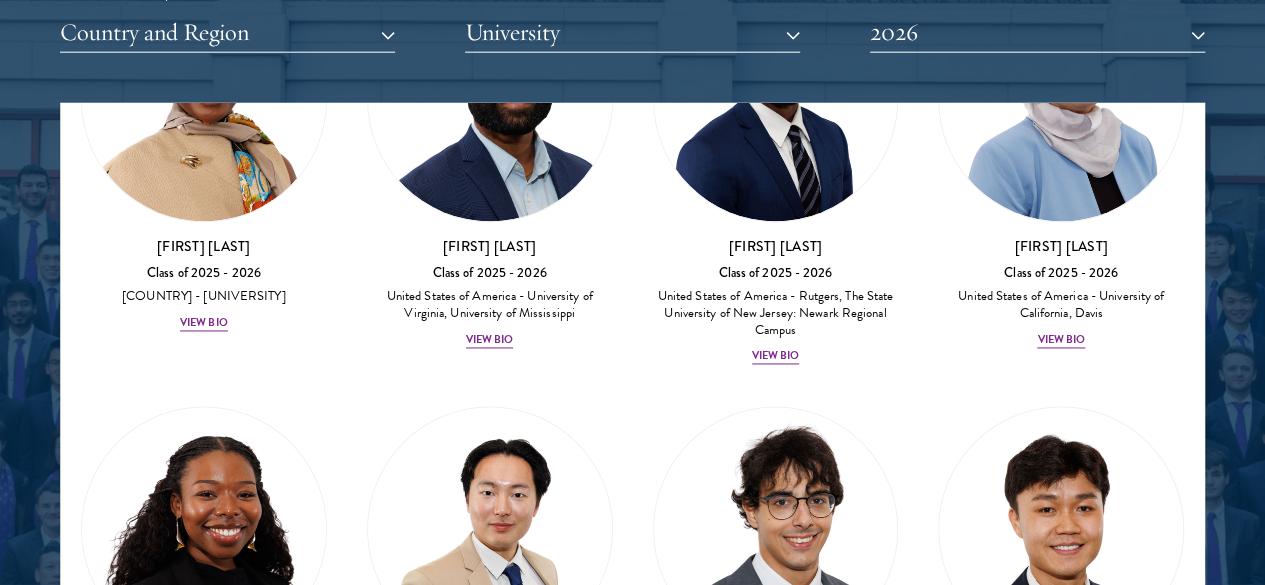 scroll, scrollTop: 1468, scrollLeft: 0, axis: vertical 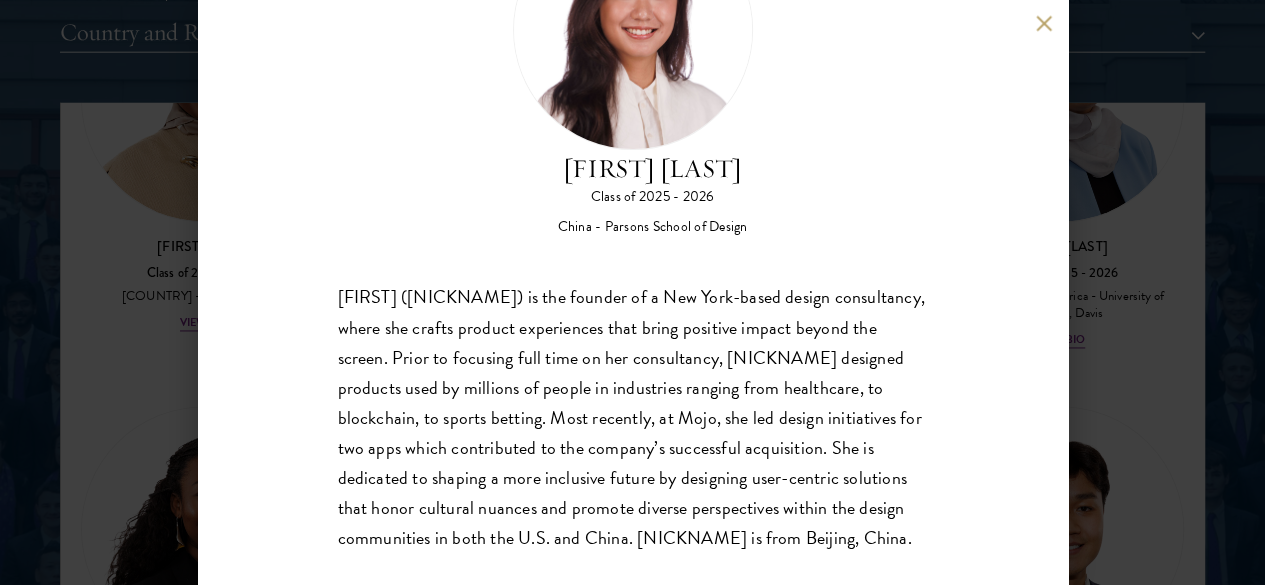 click on "[FIRST] [LAST]
Class of 2025 - 2026
China - Parsons School of Design
Aiqiao ([FIRST]) [LAST] is the founder of a New York-based design consultancy, where she crafts product experiences that bring positive impact beyond the screen. Prior to focusing full time on her consultancy, [FIRST] designed products used by millions of people in industries ranging from healthcare, to blockchain, to sports betting. Most recently, at Mojo, she led design initiatives for two apps which contributed to the company’s successful acquisition. She is dedicated to shaping a more inclusive future by designing user-centric solutions that honor cultural nuances and promote diverse perspectives within the design communities in both the U.S. and China. [FIRST] is from Beijing, China." at bounding box center (632, 292) 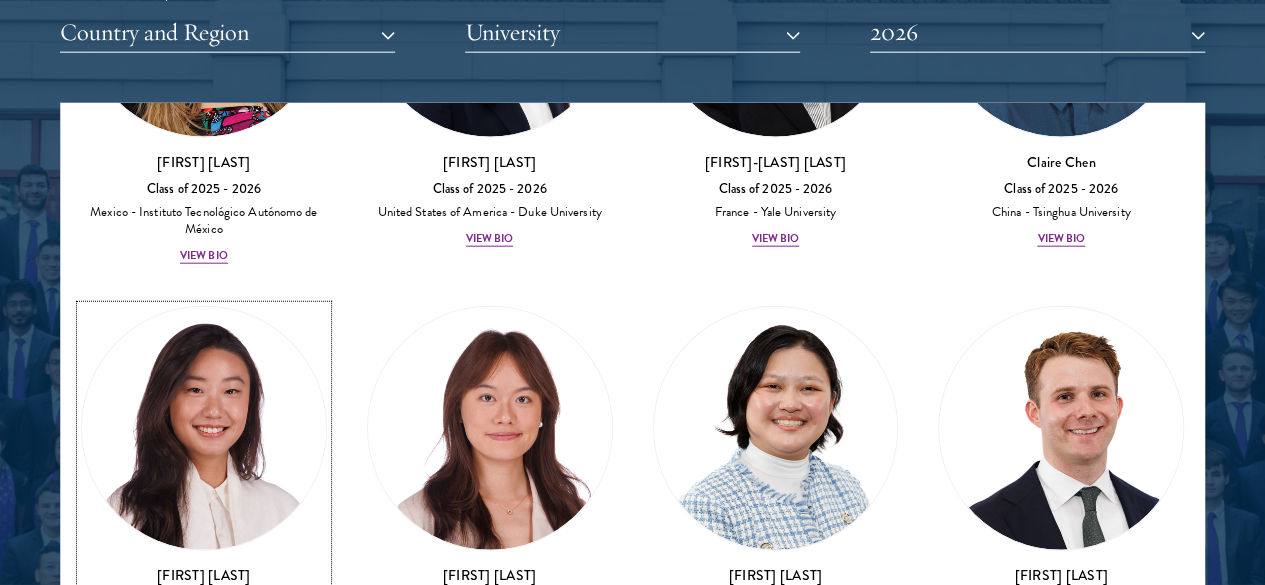 scroll, scrollTop: 2396, scrollLeft: 0, axis: vertical 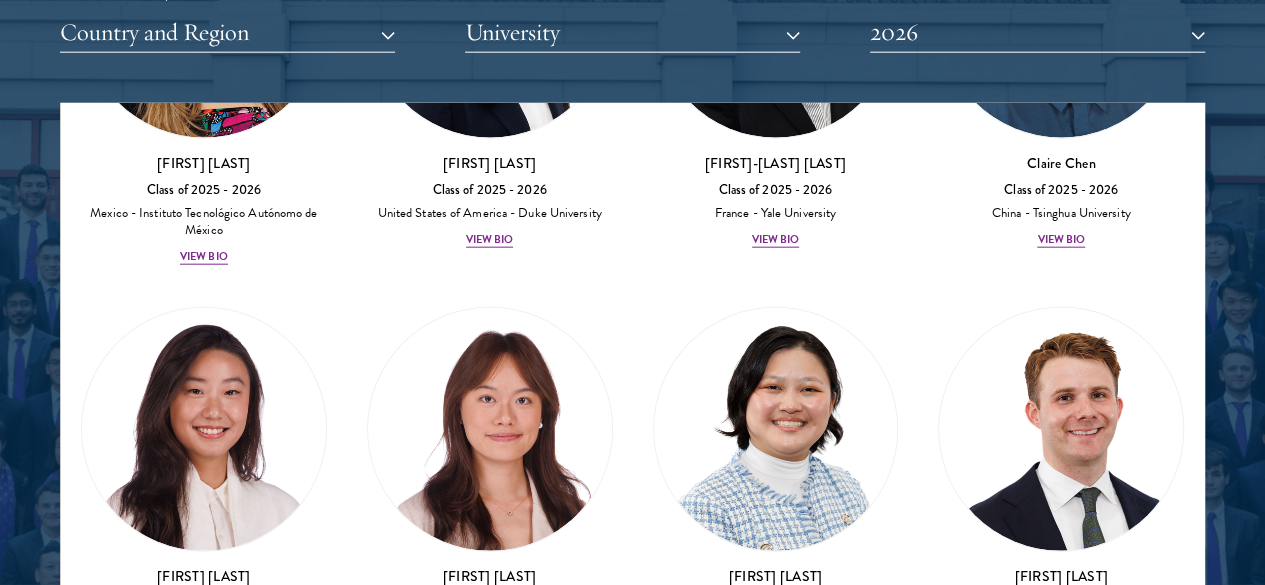click at bounding box center [490, 1240] 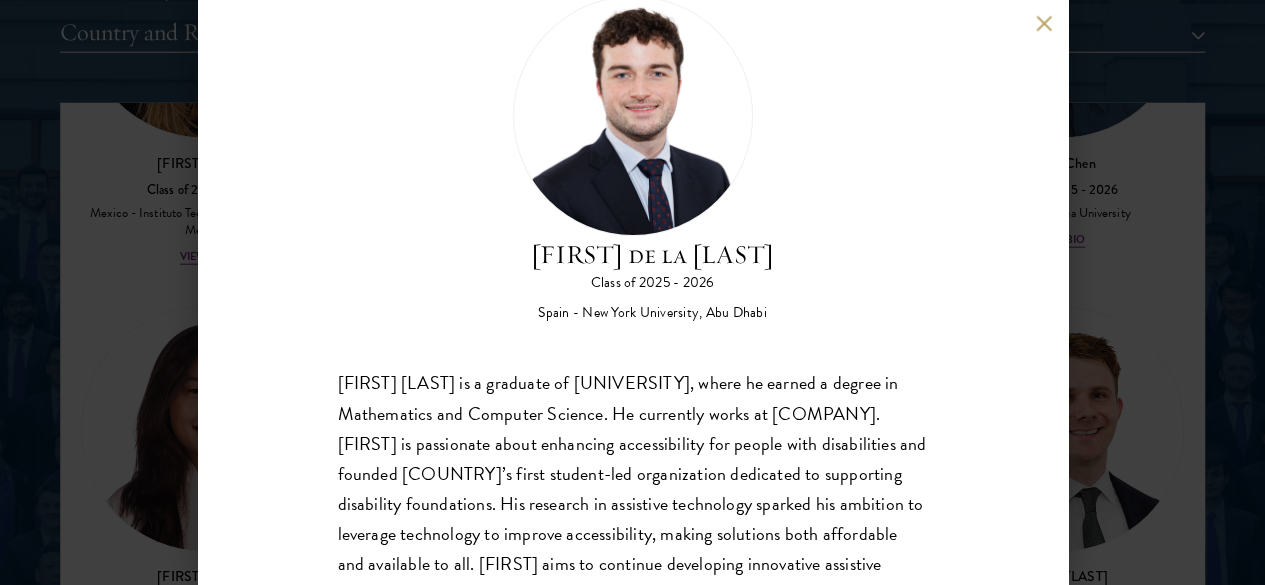 scroll, scrollTop: 117, scrollLeft: 0, axis: vertical 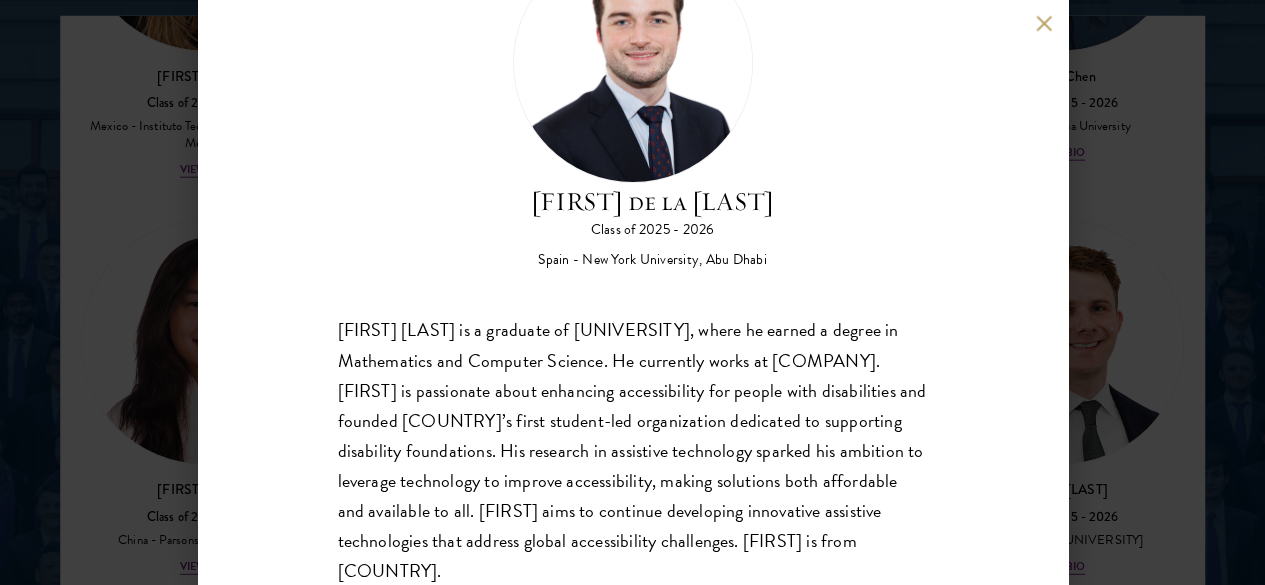 click on "[FIRST] [LAST] is a graduate of [UNIVERSITY], where he earned a degree in Mathematics and Computer Science. He currently works at Boston Consulting Group. [FIRST] is passionate about enhancing accessibility for people with disabilities and founded [COUNTRY]’s first student-led organization dedicated to supporting disability foundations. His research in assistive technology sparked his ambition to leverage technology to improve accessibility, making solutions both affordable and available to all. [FIRST] aims to continue developing innovative assistive technologies that address global accessibility challenges. [FIRST] is from [COUNTRY]." at bounding box center [632, 292] 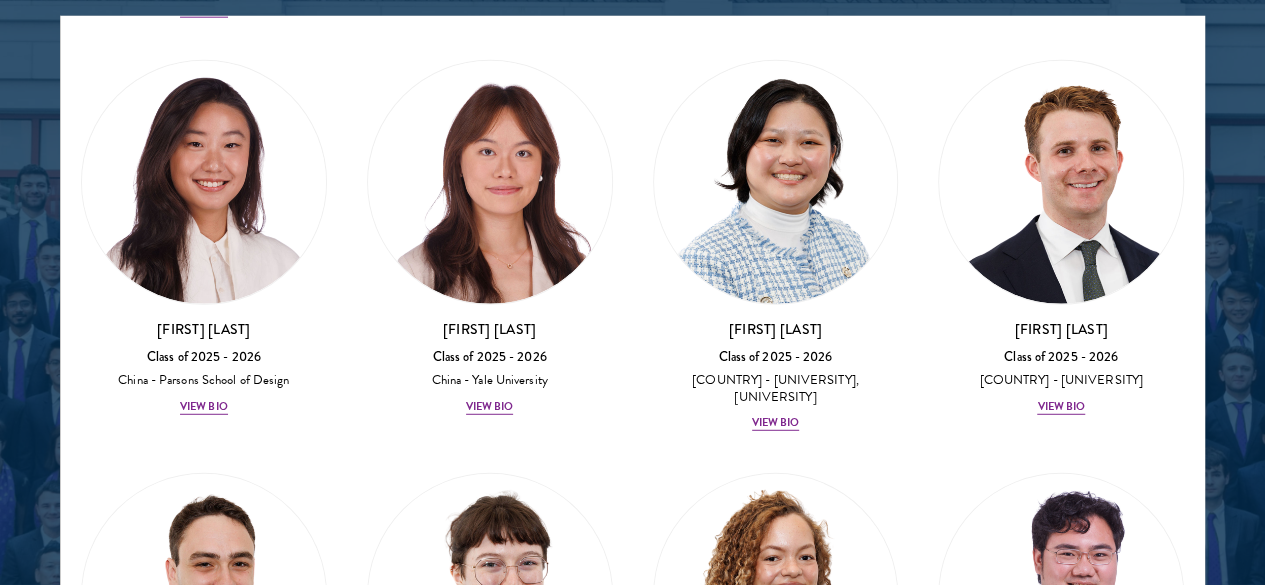 scroll, scrollTop: 2557, scrollLeft: 0, axis: vertical 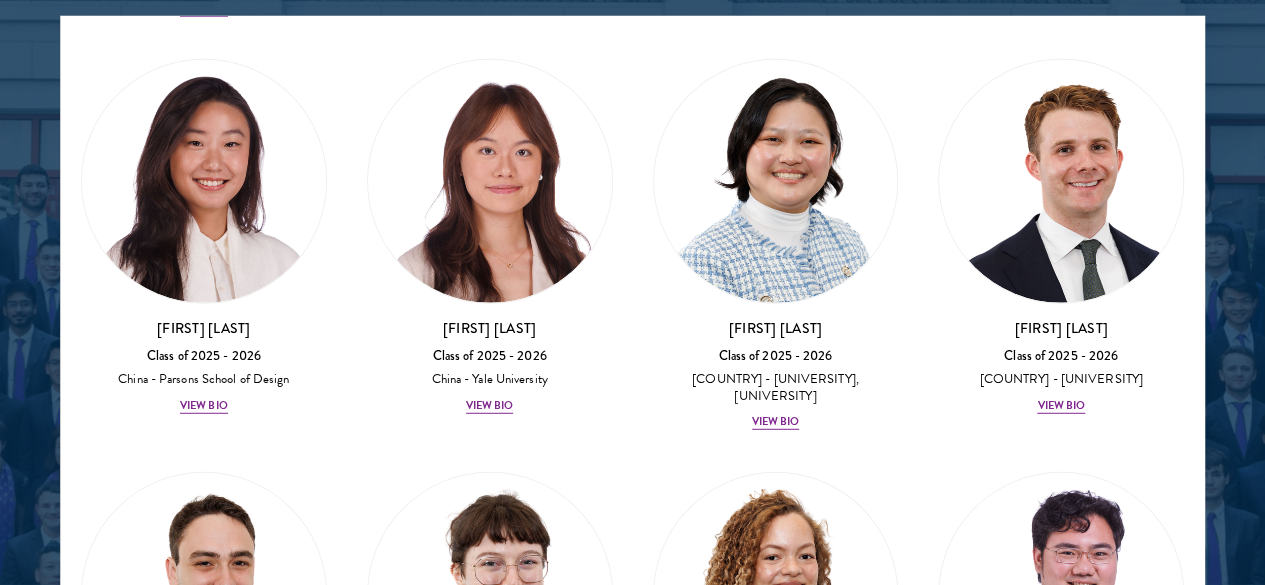 click at bounding box center [490, 1406] 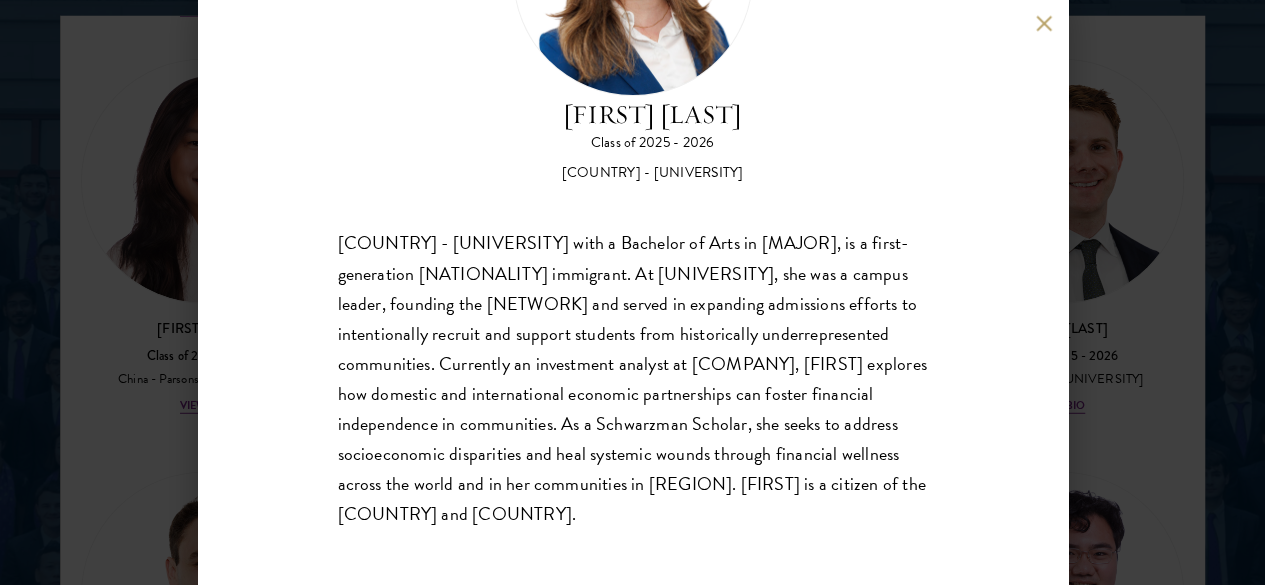 scroll, scrollTop: 216, scrollLeft: 0, axis: vertical 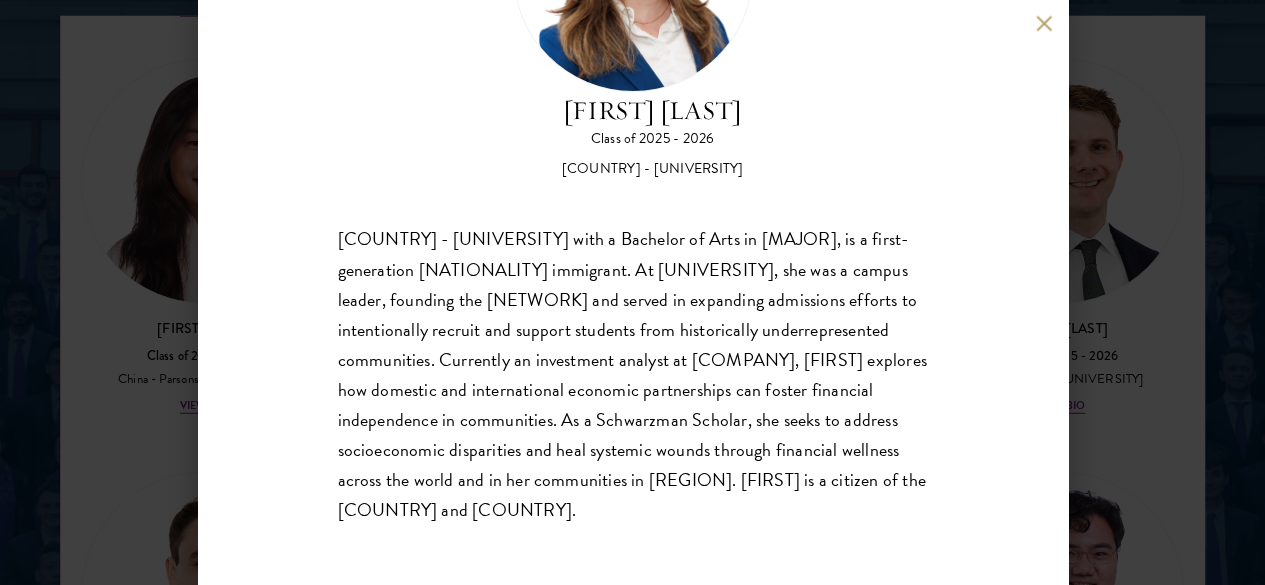 click on "[FIRST] [LAST]
Class of 2025 - 2026
[COUNTRY] - [UNIVERSITY]
[FIRST] [LAST], a 2023 graduate of [UNIVERSITY] with a Bachelor of Arts in Political Economy, is a first-generation Cuban-Mexican immigrant. At [UNIVERSITY], she was a campus leader, founding the Latinx pre-professional network and served in expanding admissions efforts to intentionally recruit and support students from historically underrepresented communities. Currently an investment analyst at Vanguard Asset Management, [FIRST] [LAST] explores how domestic and international economic partnerships can foster financial independence in communities. As a Schwarzman Scholar, she seeks to address socioeconomic disparities and heal systemic wounds through financial wellness across the world and in her communities in Latin America. [FIRST] [LAST] is a citizen of the [COUNTRY] and Mexico." at bounding box center [632, 292] 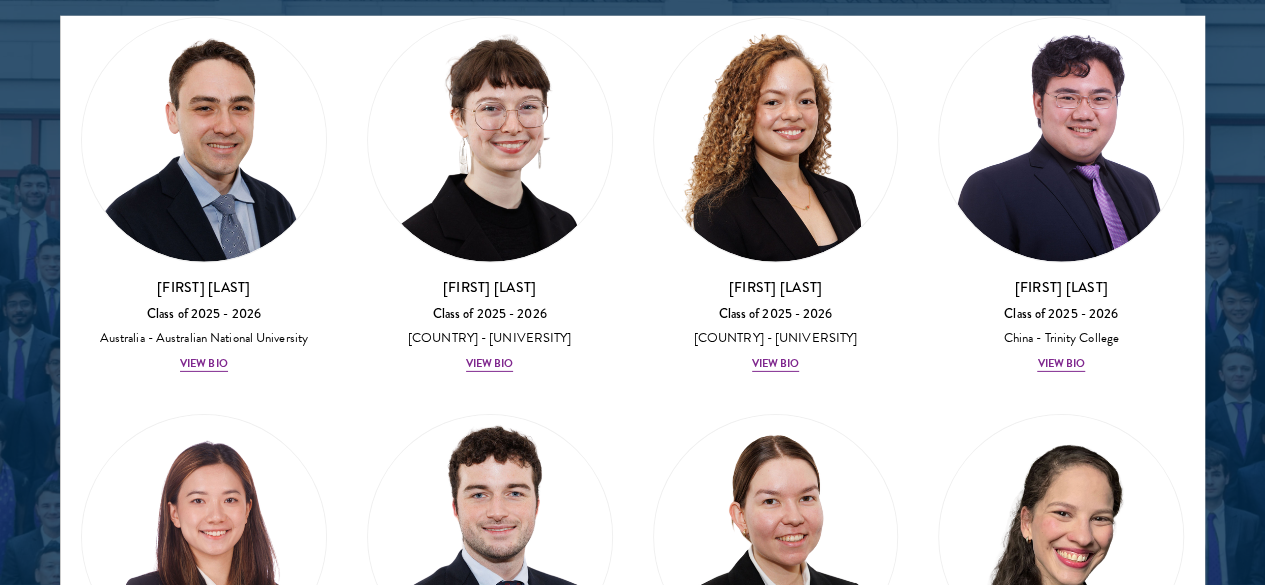 scroll, scrollTop: 3014, scrollLeft: 0, axis: vertical 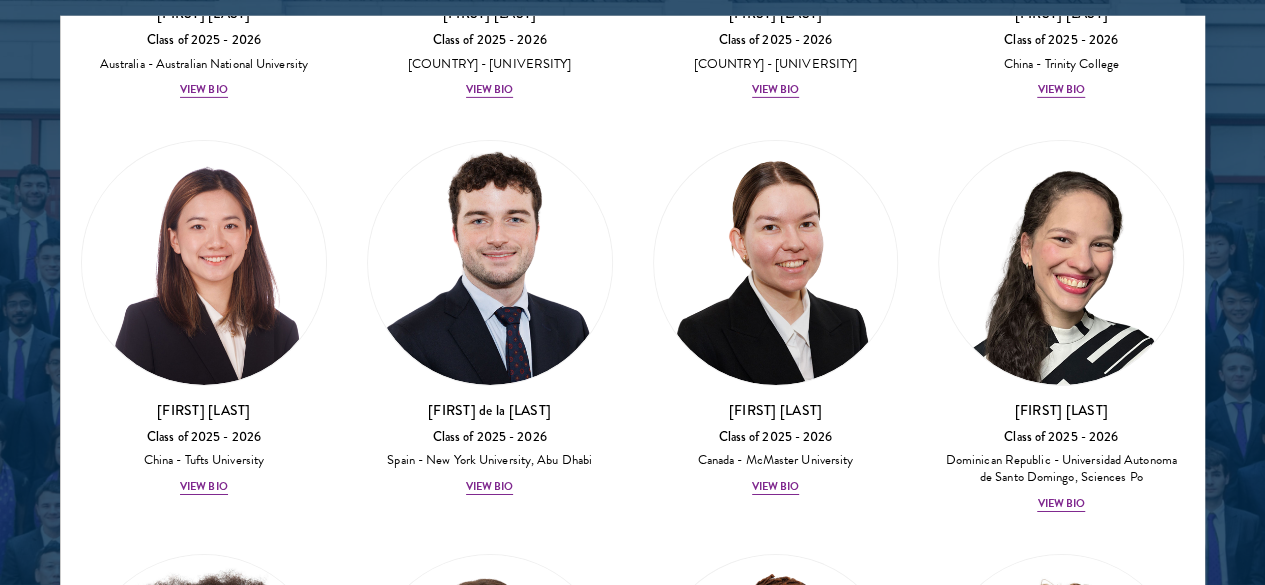 click at bounding box center (776, 1487) 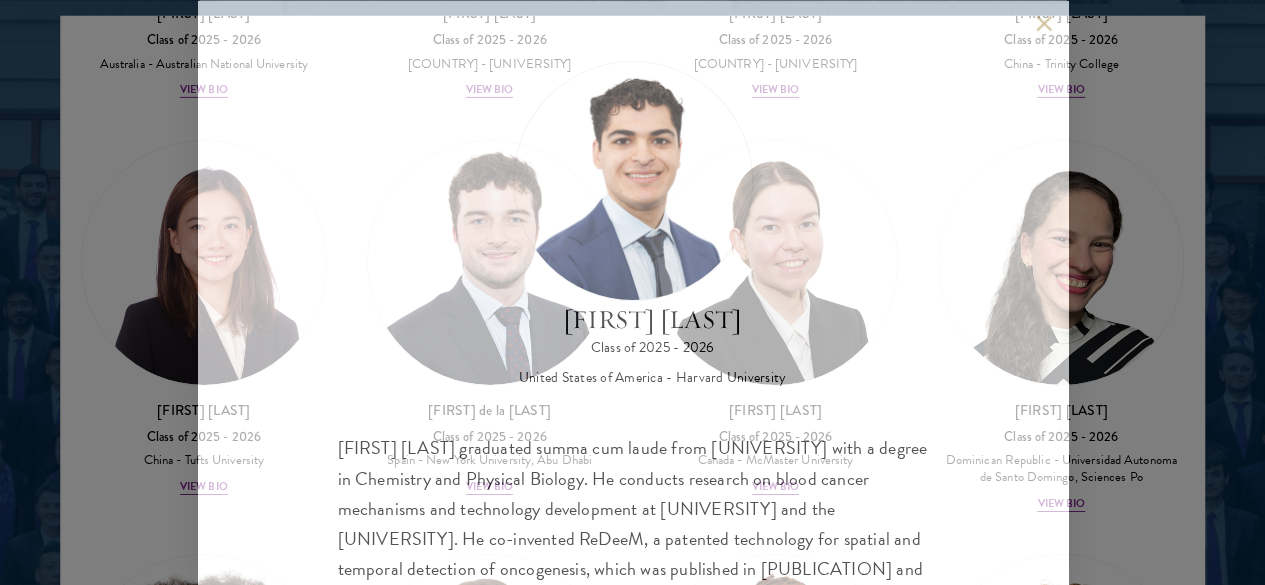 scroll, scrollTop: 3288, scrollLeft: 0, axis: vertical 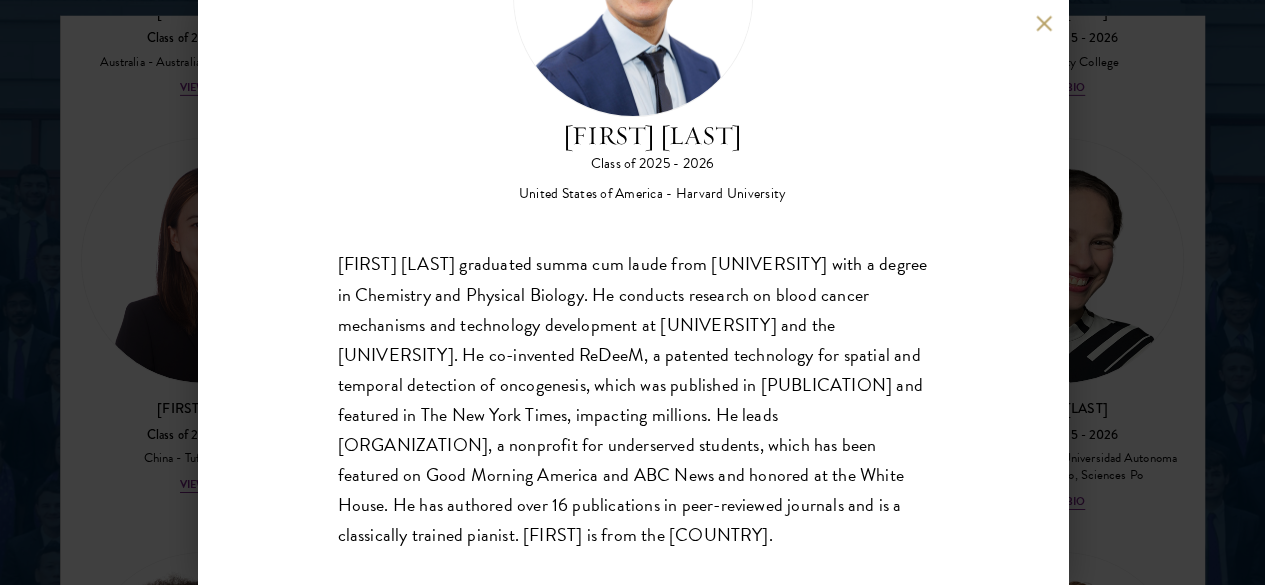 click on "[FIRST] [LAST]
Class of 2025 - 2026
[COUNTRY] - [UNIVERSITY]
[FIRST] [LAST] graduated summa cum laude from [UNIVERSITY] with a degree in Chemistry and Physical Biology. He conducts research on blood cancer mechanisms and technology development at [INSTITUTION] and the [INSTITUTION]. He co-invented ReDeeM, a patented technology for spatial and temporal detection of oncogenesis, which was published in Nature and featured in The New York Times, impacting millions. He leads Ivy League Mentoring, a nonprofit for underserved students, which has been featured on Good Morning America and ABC News and honored at the White House. He has authored over 16 publications in peer-reviewed journals and is a classically trained pianist. [FIRST] is from the [COUNTRY]." at bounding box center [632, 292] 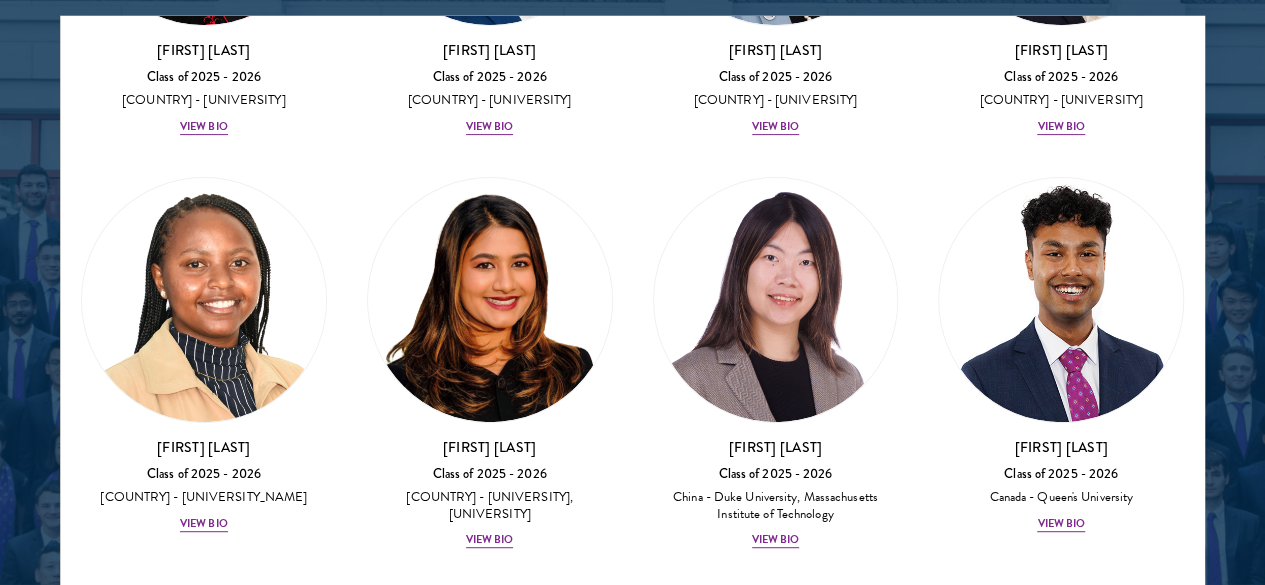 scroll, scrollTop: 4070, scrollLeft: 0, axis: vertical 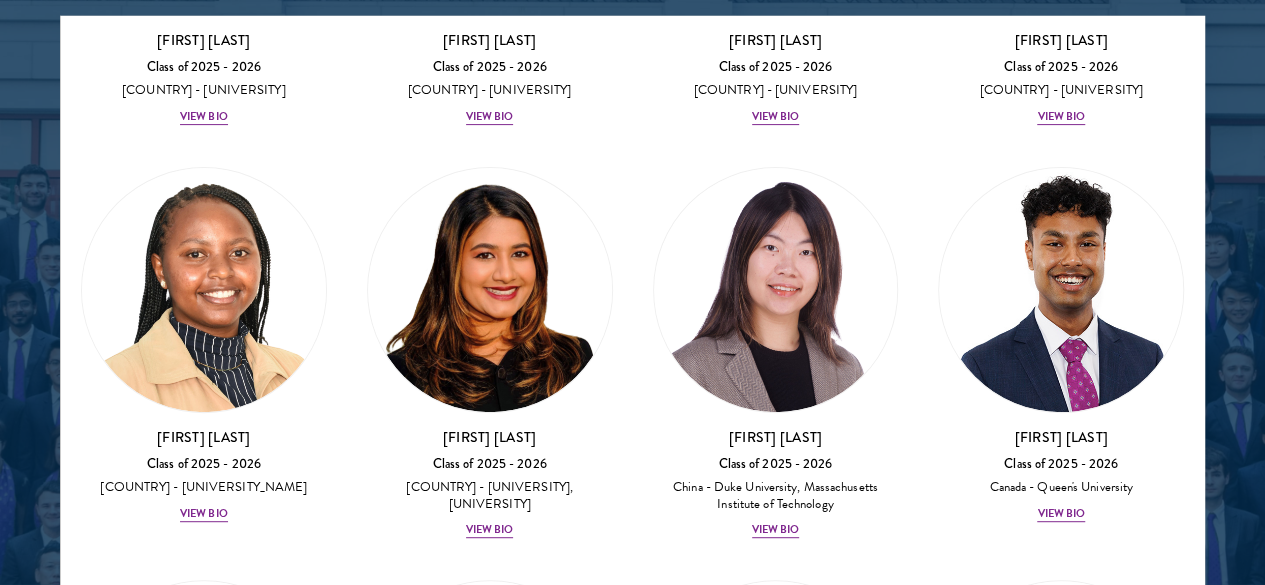click at bounding box center (776, 1928) 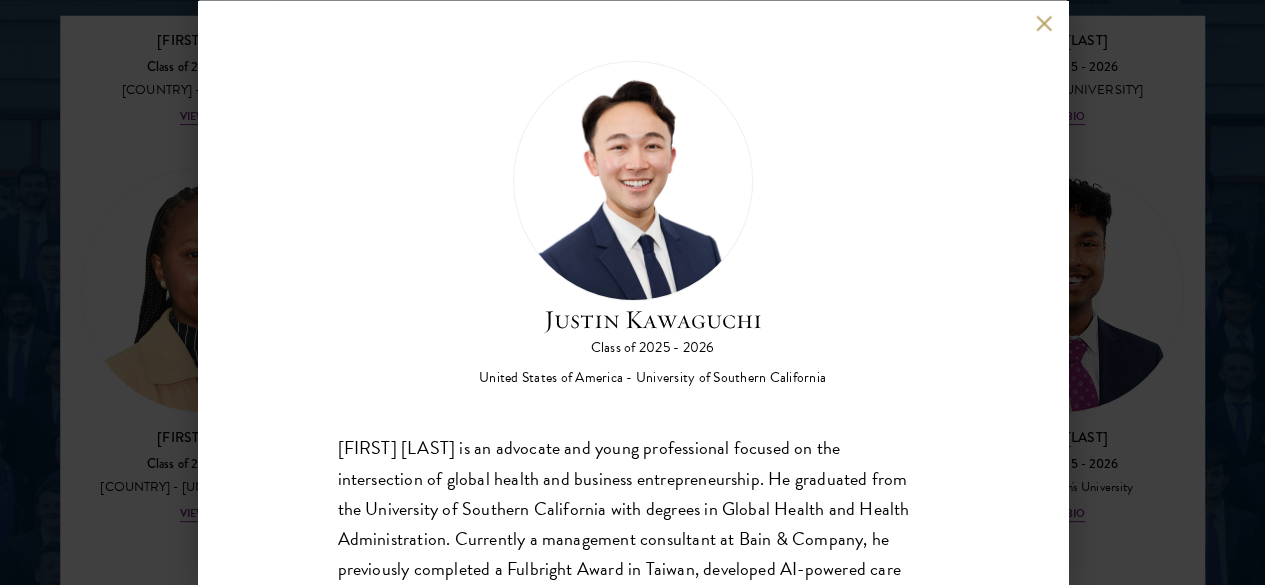 scroll, scrollTop: 150, scrollLeft: 0, axis: vertical 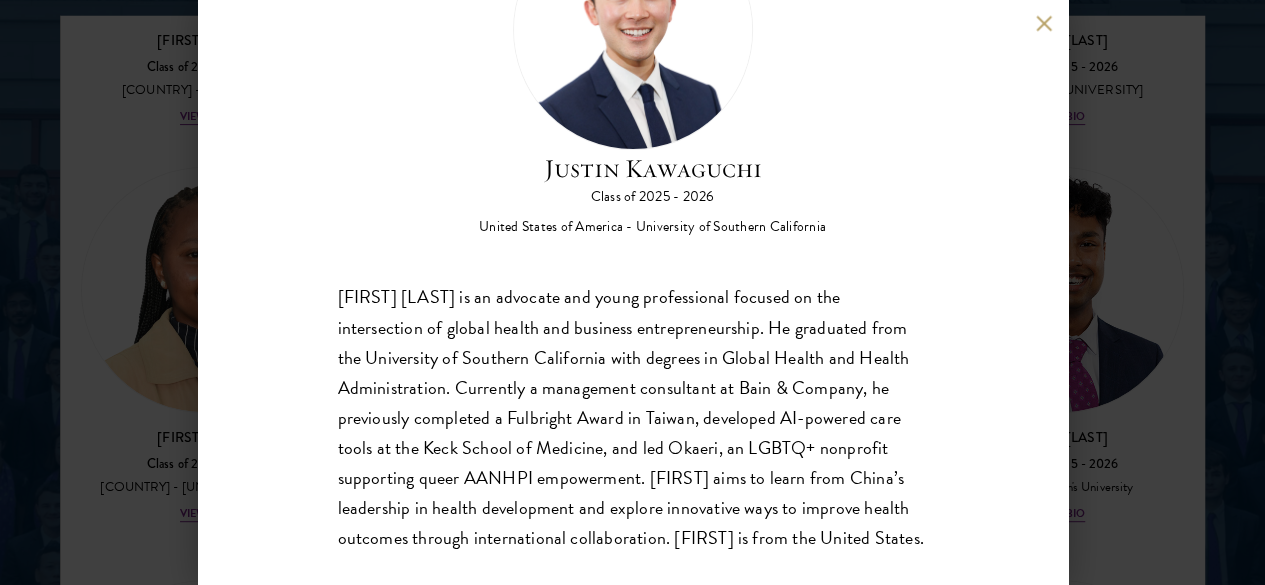 click on "[FIRST] [LAST]
Class of 2025 - 2026
[COUNTRY] - [UNIVERSITY]
[FIRST] [LAST] is an advocate and young professional focused on the intersection of global health and business entrepreneurship. He graduated from the [UNIVERSITY] with degrees in Global Health and Health Administration. Currently a management consultant at [COMPANY], he previously completed a Fulbright Award in [COUNTRY], developed AI-powered care tools at the [UNIVERSITY], and led Okaeri, an LGBTQ+ nonprofit supporting queer AANHPI empowerment. [FIRST] aims to learn from [COUNTRY]’s leadership in health development and explore innovative ways to improve health outcomes through international collaboration. [FIRST] is from the [COUNTRY]." at bounding box center [632, 292] 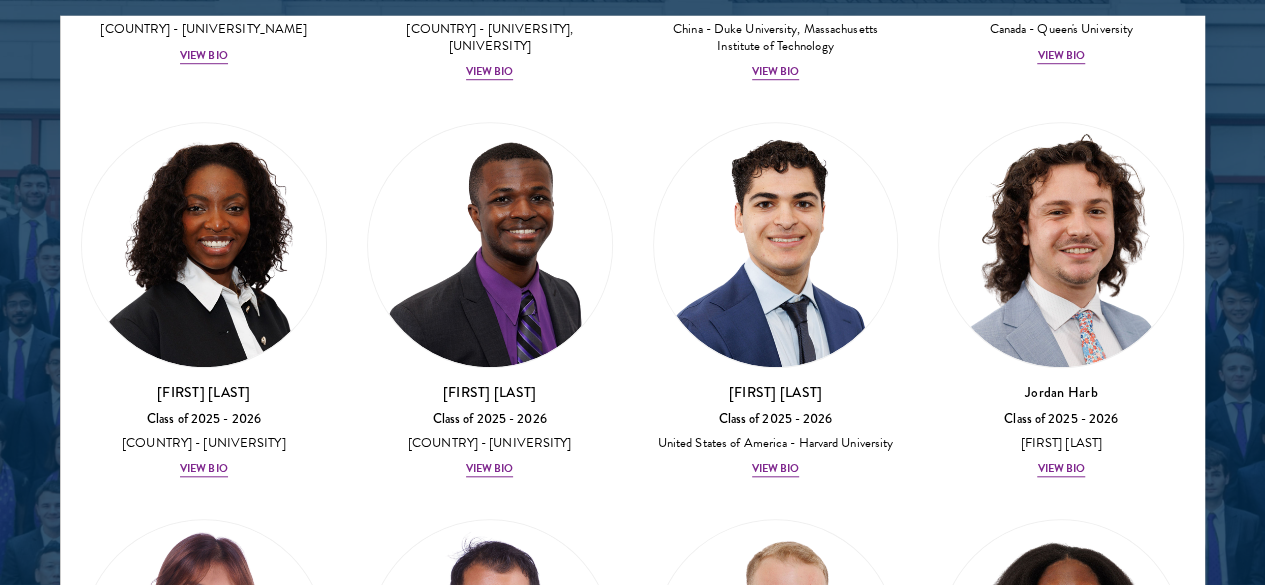 scroll, scrollTop: 4528, scrollLeft: 0, axis: vertical 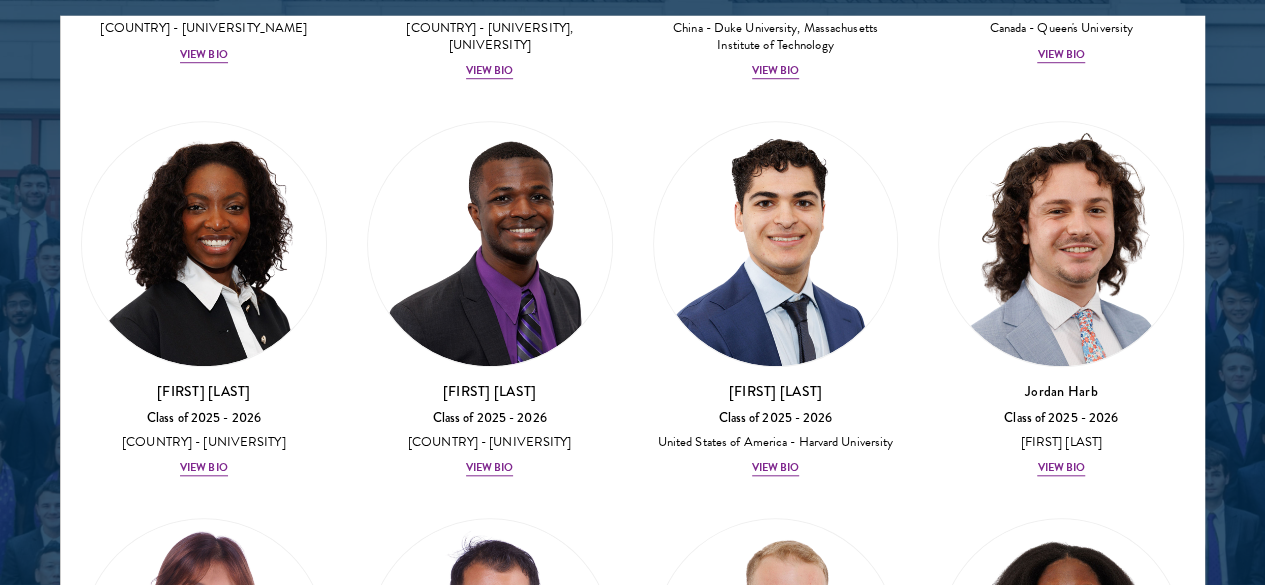 click at bounding box center [1061, 1883] 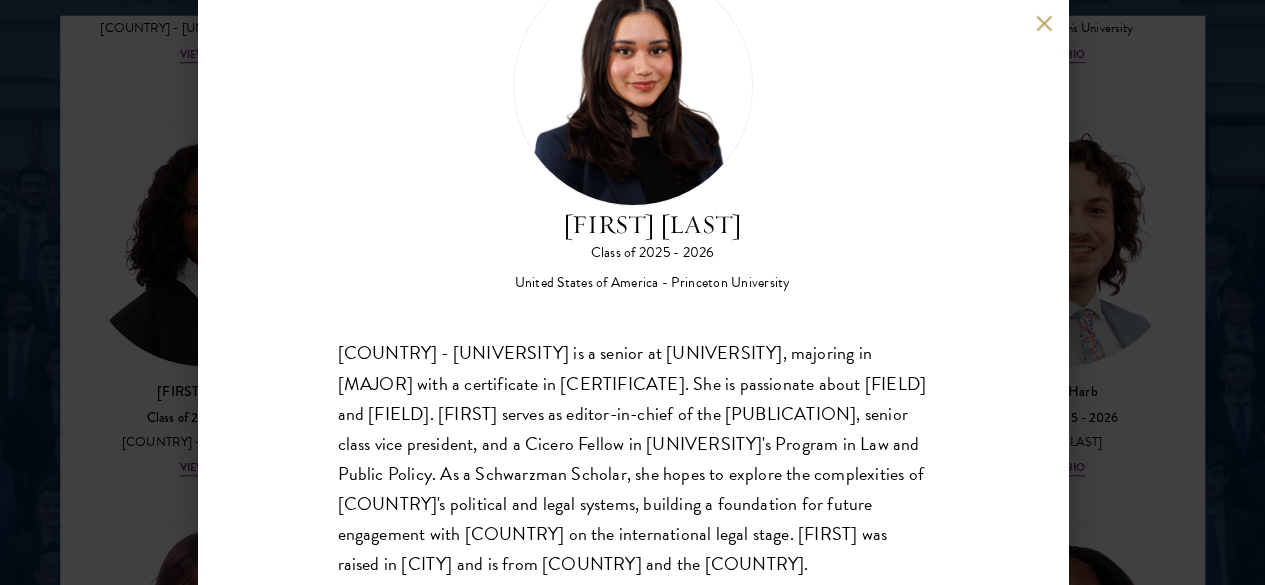 scroll, scrollTop: 117, scrollLeft: 0, axis: vertical 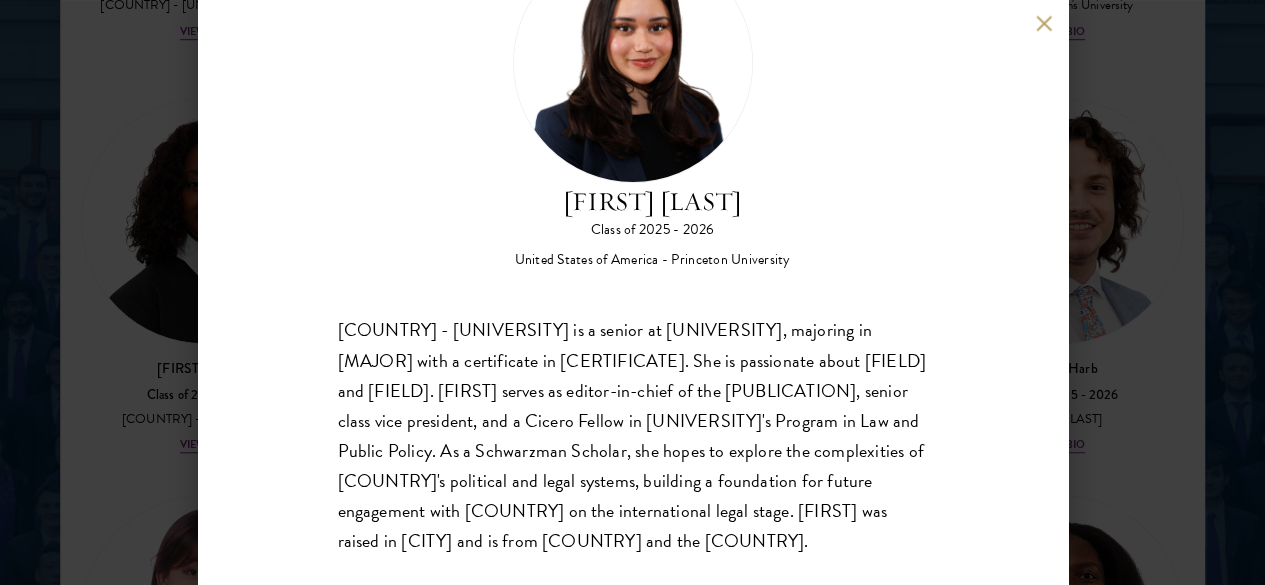 click on "[FIRST] [LAST]
Class of [YEAR] - [YEAR]
[COUNTRY] - [UNIVERSITY]
[FIRST] [LAST] is a senior at [UNIVERSITY], majoring in [MAJOR] with a certificate in [CERTIFICATE]. She is passionate about [FIELD] and [FIELD]. [FIRST] serves as editor-in-chief of the [PUBLICATION], senior class vice president, and a Cicero Fellow in [UNIVERSITY]'s Program in Law and Public Policy. As a Schwarzman Scholar, she hopes to explore the complexities of [COUNTRY]'s political and legal systems, building a foundation for future engagement with [COUNTRY] on the international legal stage. [FIRST] was raised in [CITY] and is from [COUNTRY] and the [COUNTRY]." at bounding box center [632, 292] 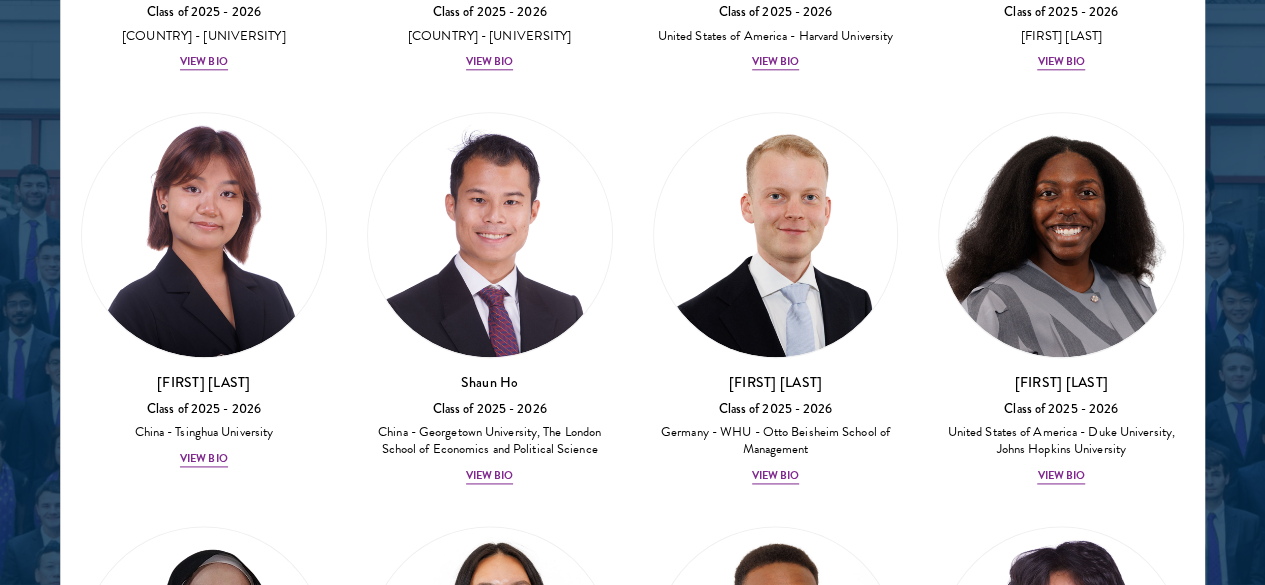 scroll, scrollTop: 4912, scrollLeft: 0, axis: vertical 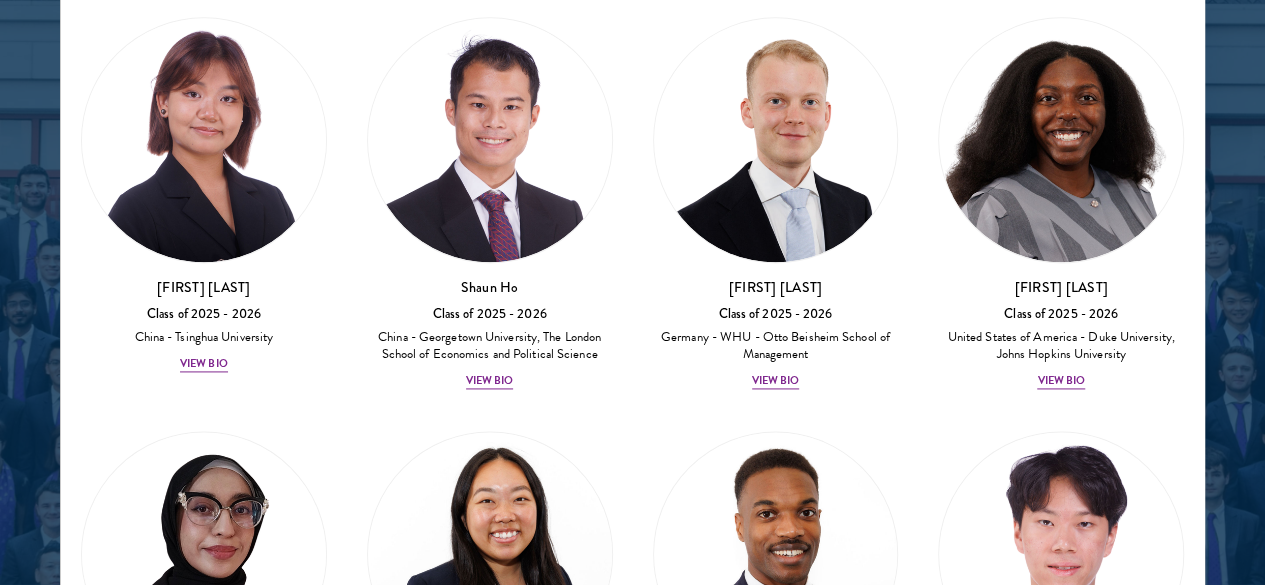 click at bounding box center (204, 2623) 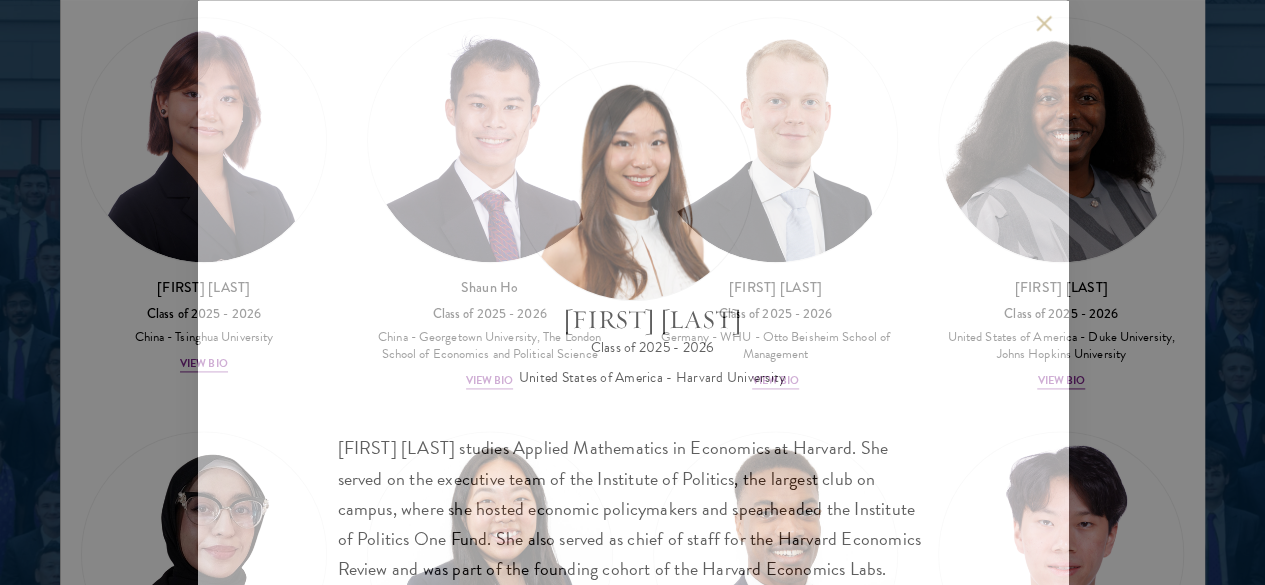 scroll, scrollTop: 5006, scrollLeft: 0, axis: vertical 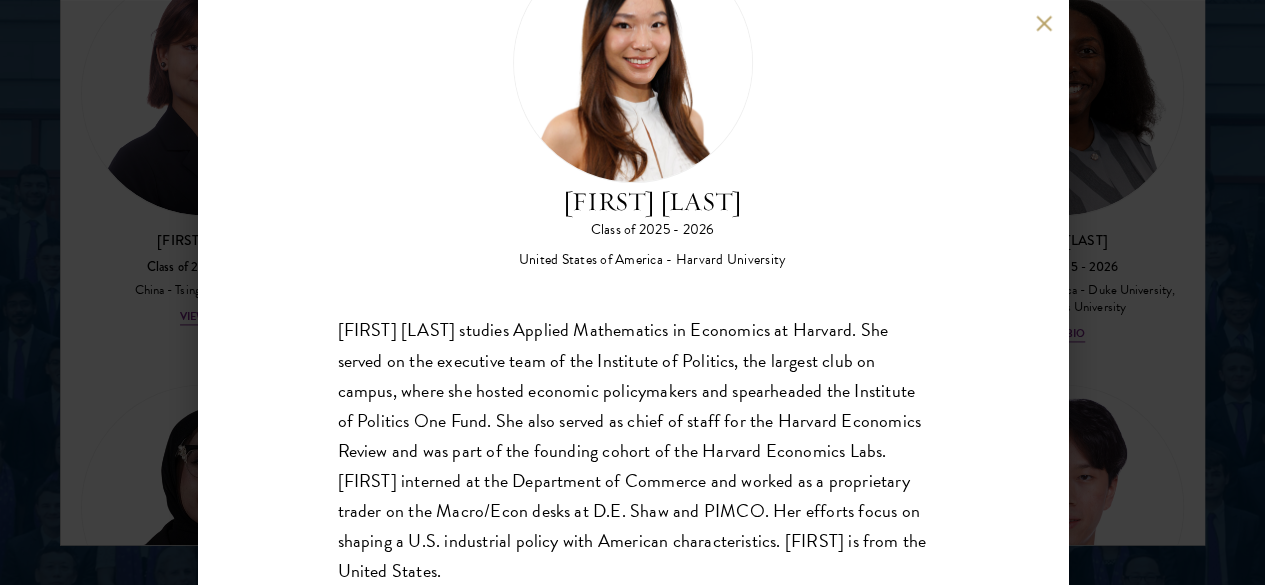 click on "[FIRST] [LAST] studies Applied Mathematics in Economics at [UNIVERSITY]. She served on the executive team of the Institute of Politics, the largest club on campus, where she hosted economic policymakers and spearheaded the Institute of Politics One Fund. She also served as chief of staff for the Harvard Economics Review and was part of the founding cohort of the Harvard Economics Labs. [FIRST] interned at the Department of Commerce and worked as a proprietary trader on the Macro/Econ desks at D.E. Shaw and PIMCO. Her efforts focus on shaping a U.S. industrial policy with American characteristics. [FIRST] is from the [COUNTRY]." at bounding box center [632, 292] 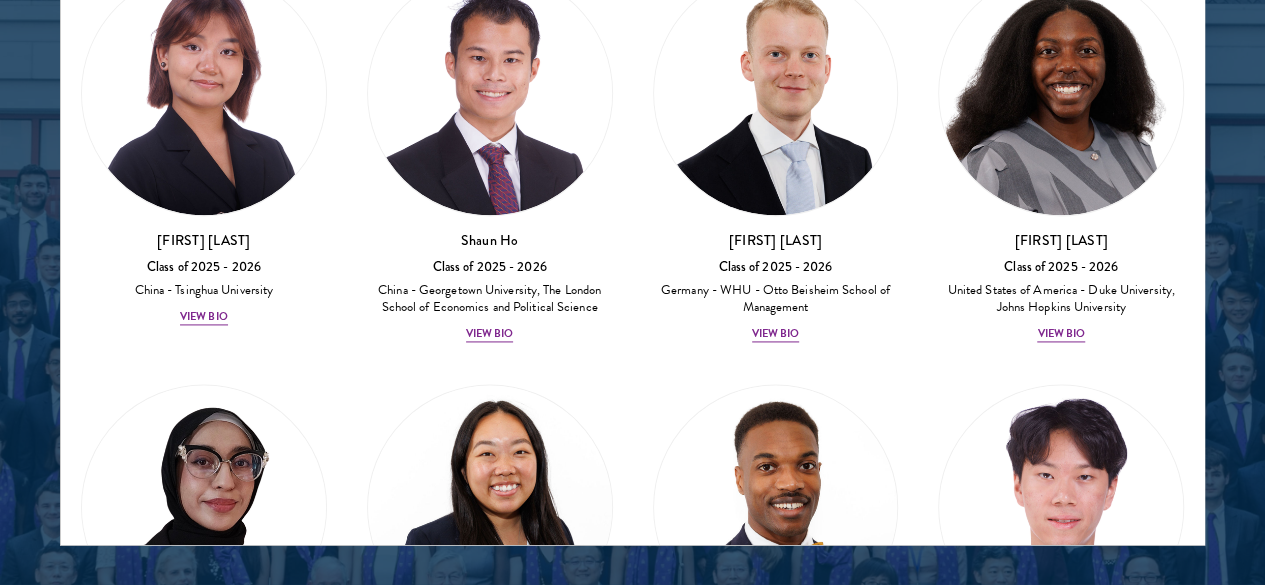 scroll, scrollTop: 2652, scrollLeft: 0, axis: vertical 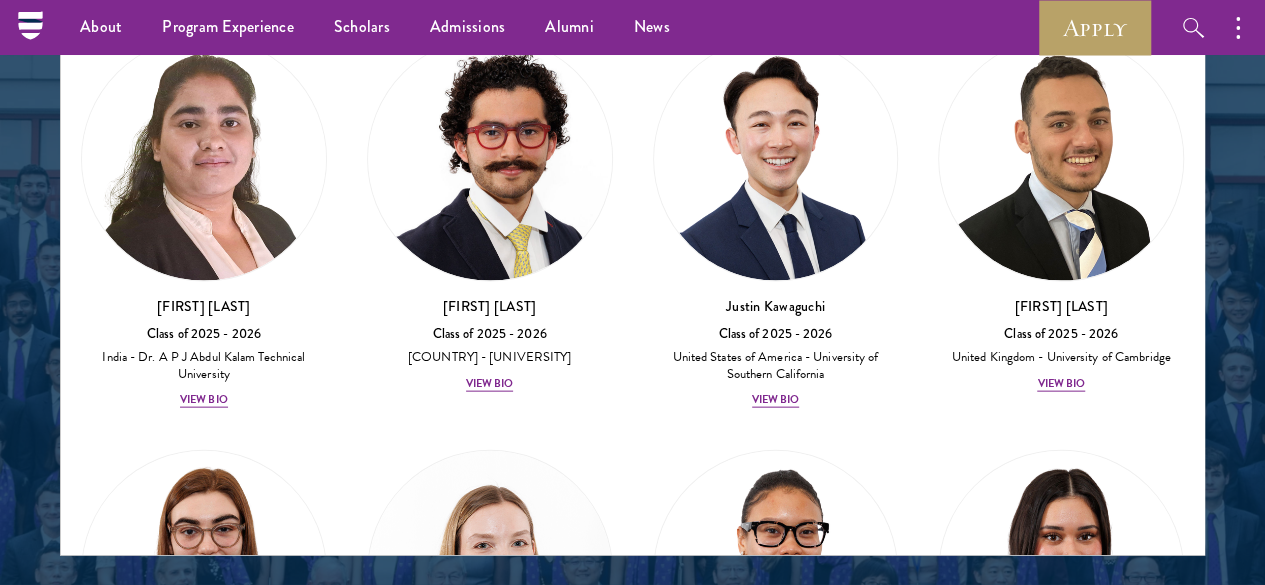 click at bounding box center (1061, 2642) 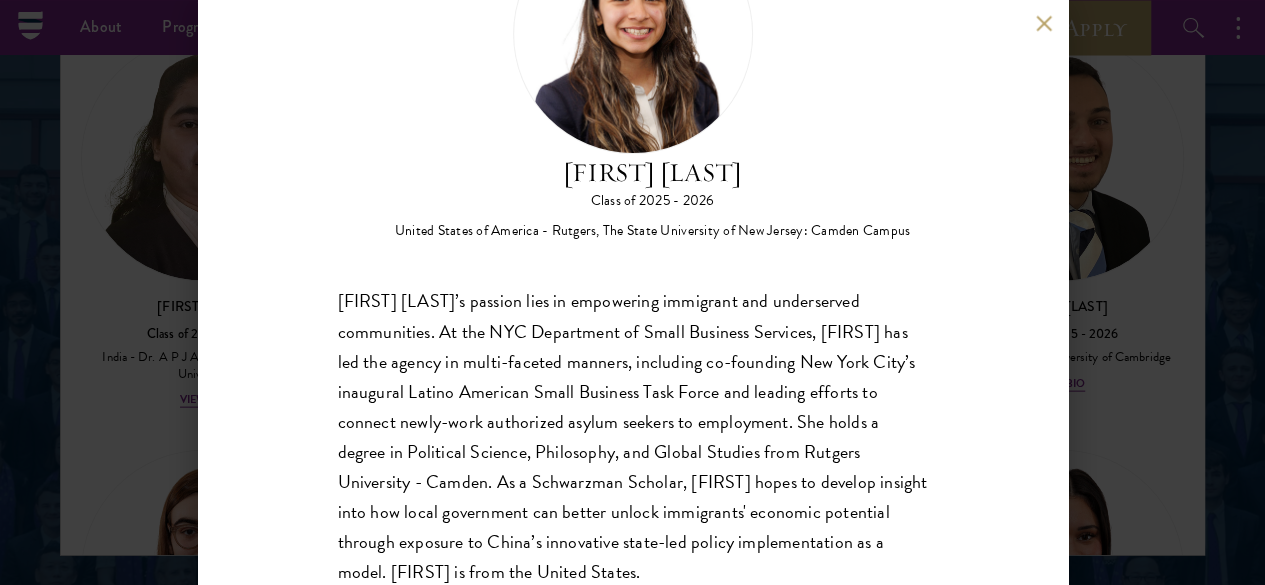 scroll, scrollTop: 150, scrollLeft: 0, axis: vertical 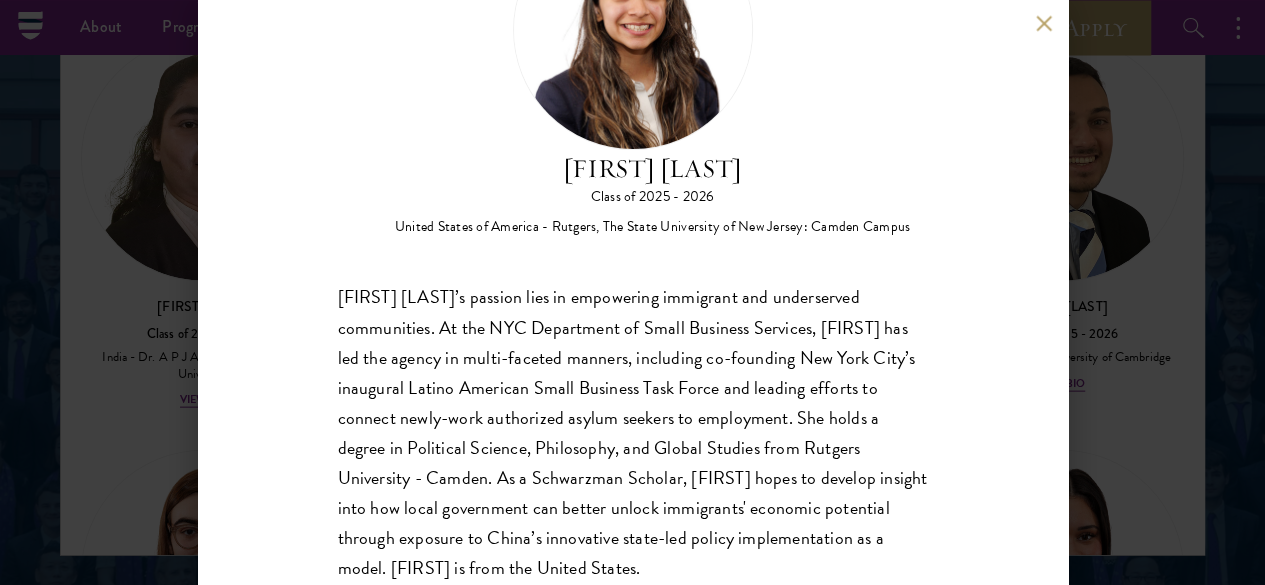 click on "[FIRST] [LAST]’s passion lies in empowering immigrant and underserved communities. At the NYC Department of Small Business Services, [FIRST] has led the agency in multi-faceted manners, including co-founding New York City’s inaugural Latino American Small Business Task Force and leading efforts to connect newly-work authorized asylum seekers to employment. She holds a degree in Political Science, Philosophy, and Global Studies from [UNIVERSITY]. As a Schwarzman Scholar, [FIRST] hopes to develop insight into how local government can better unlock immigrants' economic potential through exposure to China’s innovative state-led policy implementation as a model. [FIRST] aims to continue developing innovative assistive technologies that address global accessibility challenges. [FIRST] is from the [COUNTRY]." at bounding box center [632, 292] 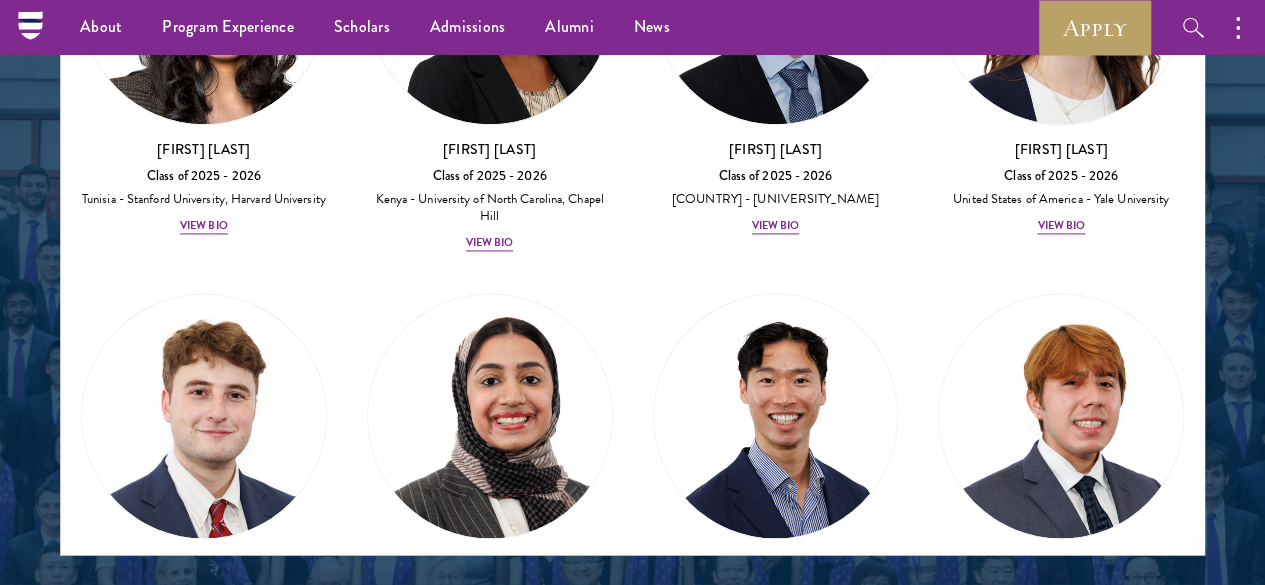 scroll, scrollTop: 8832, scrollLeft: 0, axis: vertical 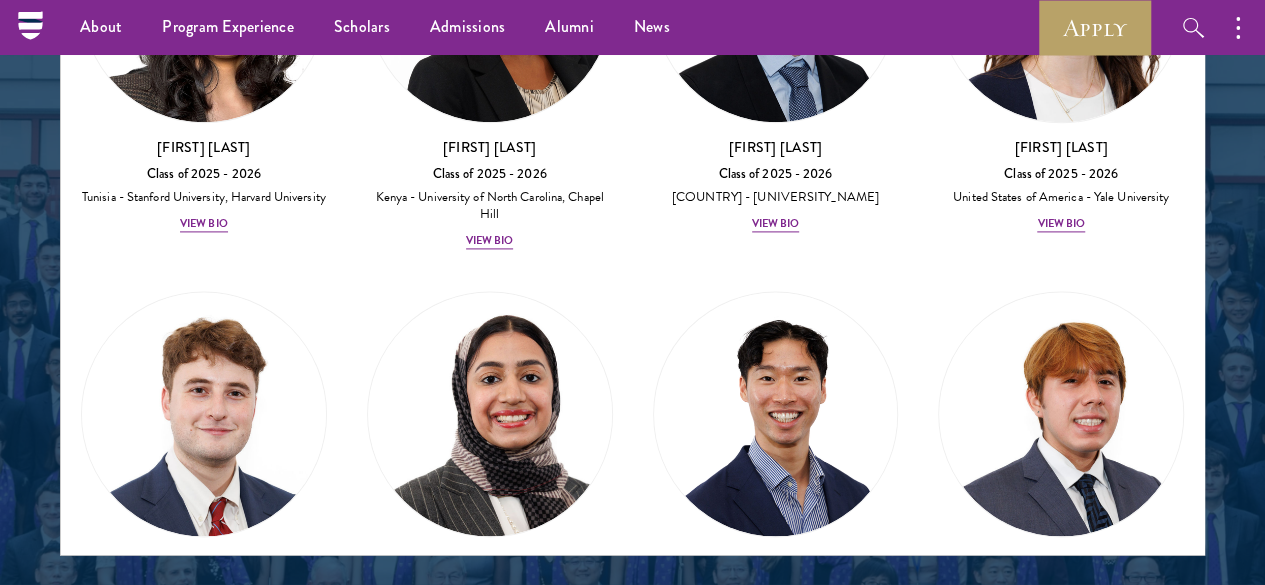 click at bounding box center [1061, 3691] 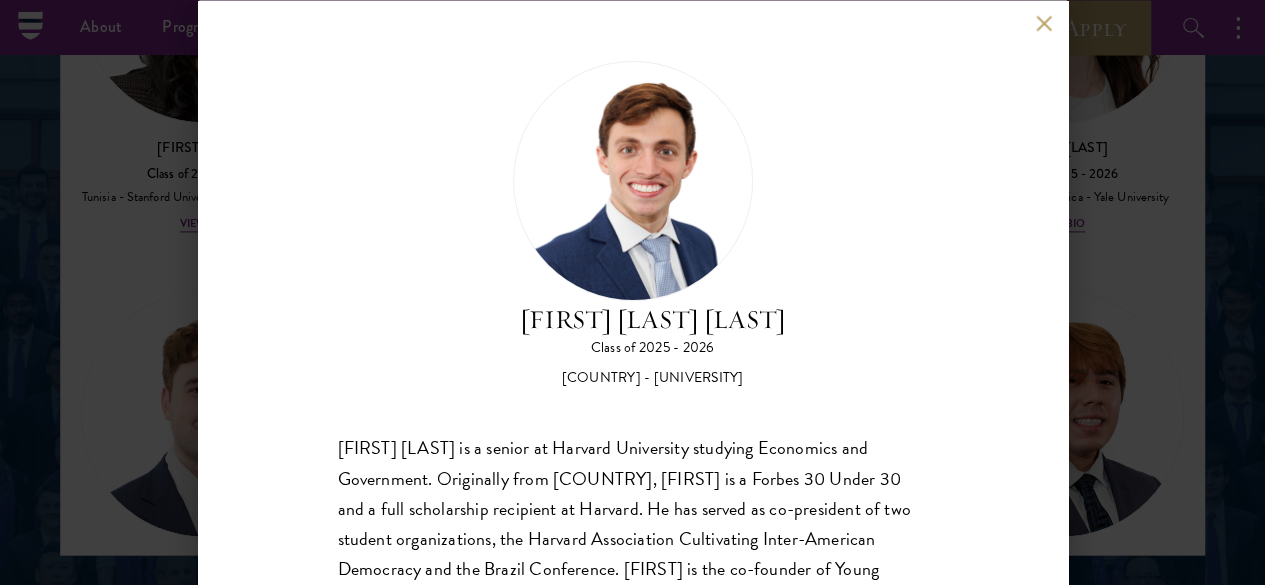scroll, scrollTop: 150, scrollLeft: 0, axis: vertical 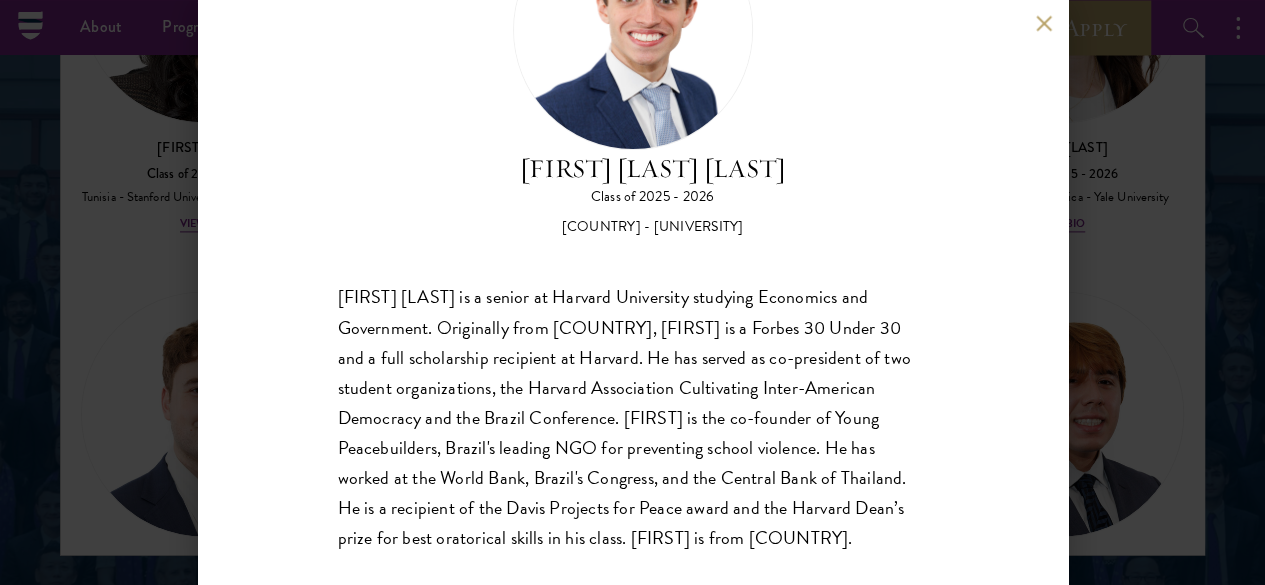 click on "[FIRST] [LAST]
Class of 2025 - 2026
[COUNTRY] - [UNIVERSITY_NAME]
[FIRST] [LAST] is a senior at [UNIVERSITY_NAME] studying Economics and Government. Originally from [COUNTRY], [FIRST] is a Forbes 30 Under 30 and a full scholarship recipient at [UNIVERSITY_NAME]. He has served as co-president of two student organizations, the [ORGANIZATION_NAME] and the [ORGANIZATION_NAME]. [FIRST] is the co-founder of [ORGANIZATION_NAME], [COUNTRY]'s leading NGO for preventing school violence. He has worked at the World Bank, [COUNTRY]'s Congress, and the Central Bank of Thailand. He is a recipient of the [AWARD_NAME] award and the [UNIVERSITY_NAME] Dean’s prize for best oratorical skills in his class. [FIRST] is from [COUNTRY]." at bounding box center (632, 292) 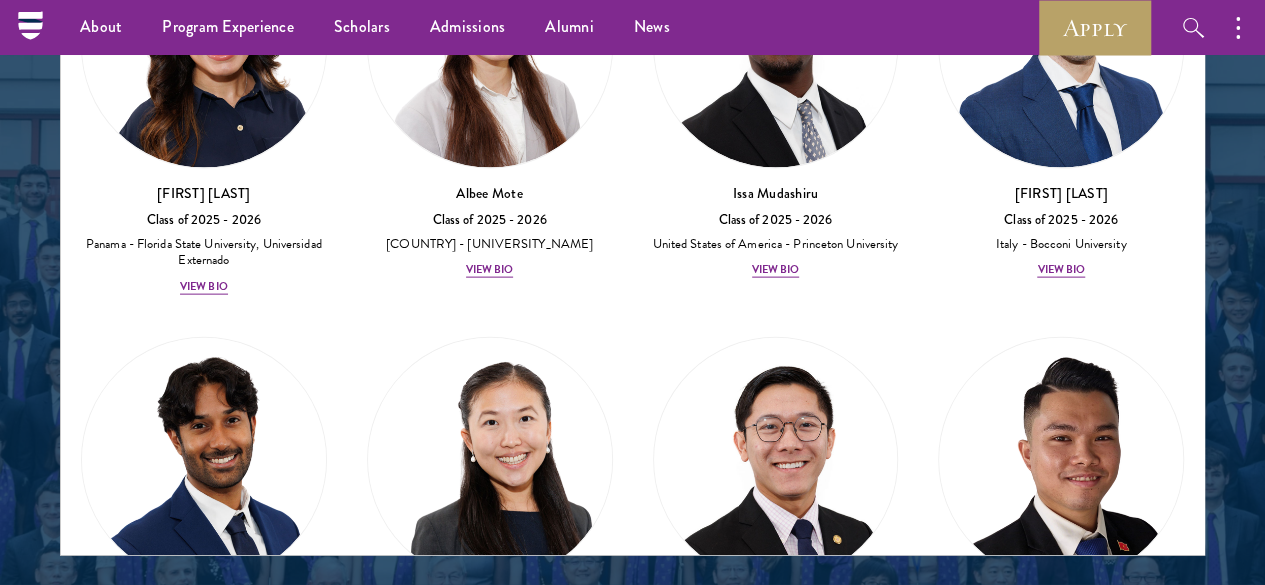 scroll, scrollTop: 9618, scrollLeft: 0, axis: vertical 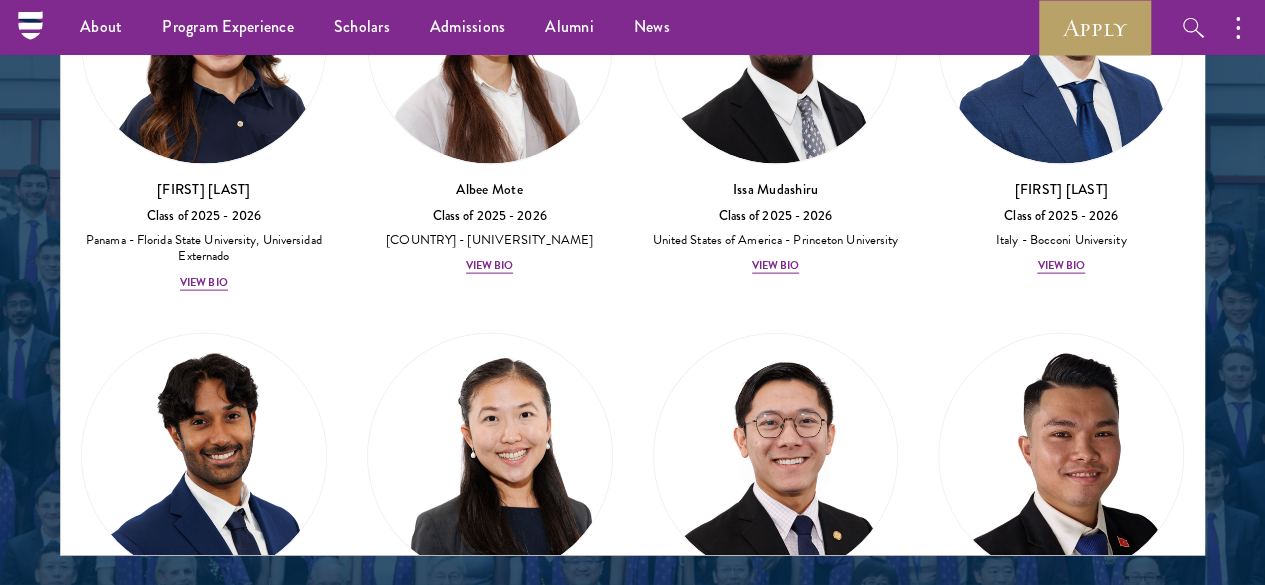 click at bounding box center [490, 4179] 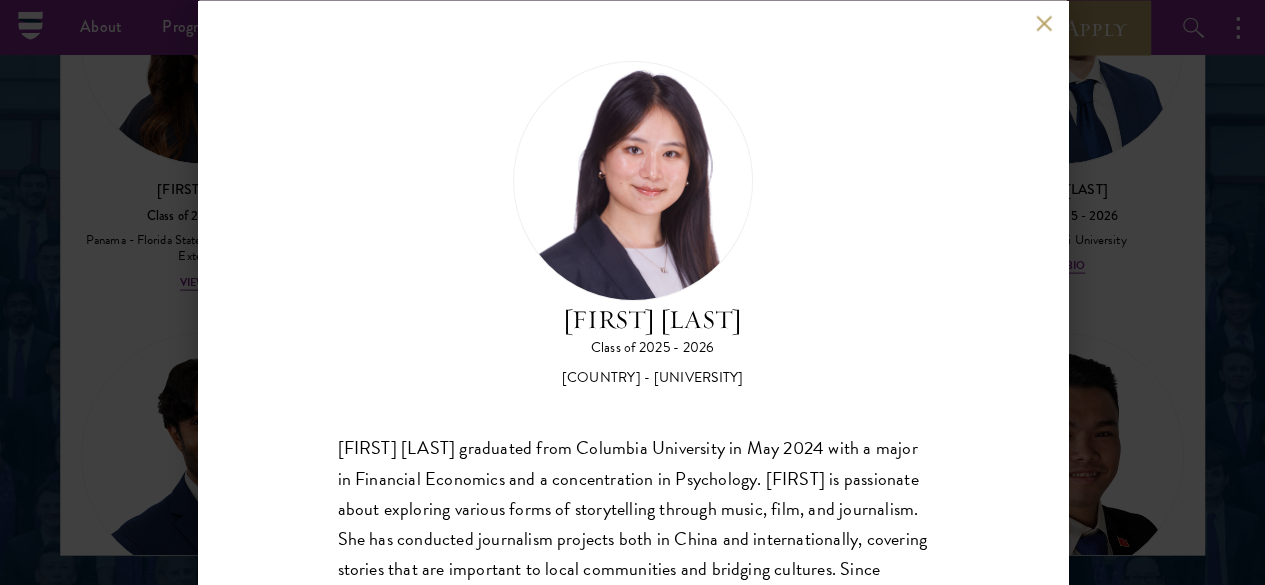 scroll, scrollTop: 150, scrollLeft: 0, axis: vertical 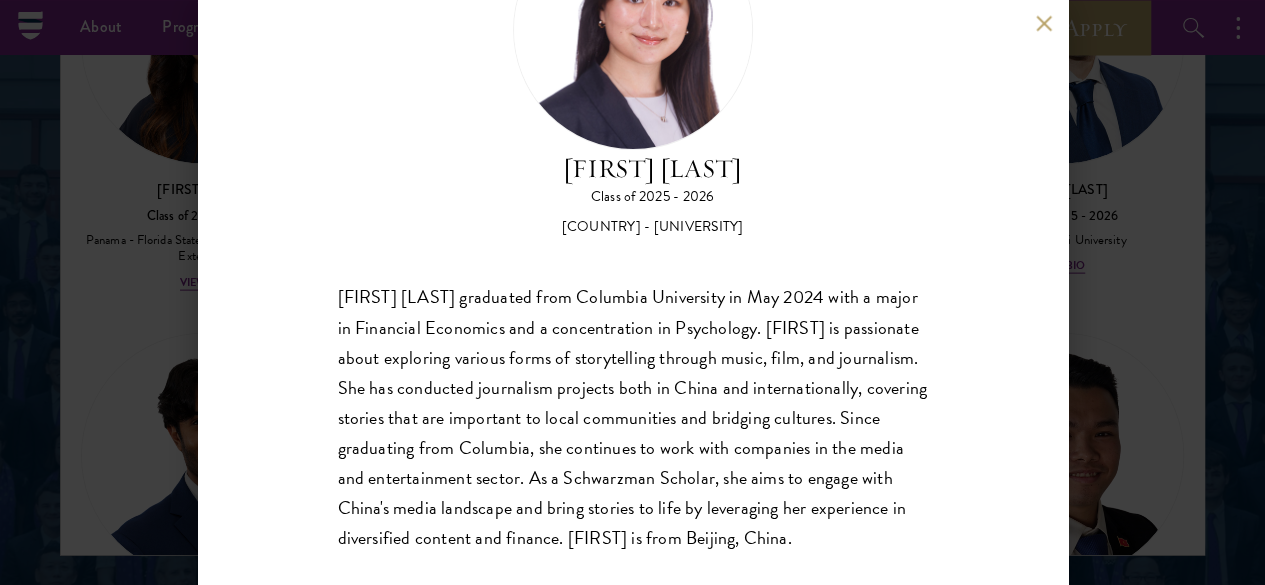 click on "[FIRST] [LAST]
Class of 2025 - 2026
[COUNTRY] - [UNIVERSITY]
[FIRST] ([NICKNAME]) [LAST] graduated from [UNIVERSITY] in May 2024 with a major in Financial Economics and a concentration in Psychology. [FIRST] is passionate about exploring various forms of storytelling through music, film, and journalism. She has conducted journalism projects both in China and internationally, covering stories that are important to local communities and bridging cultures. Since graduating from [UNIVERSITY], she continues to work with companies in the media and entertainment sector. As a Schwarzman Scholar, she aims to engage with China's media landscape and bring stories to life by leveraging her experience in diversified content and finance. [FIRST] is from Beijing, China." at bounding box center (632, 292) 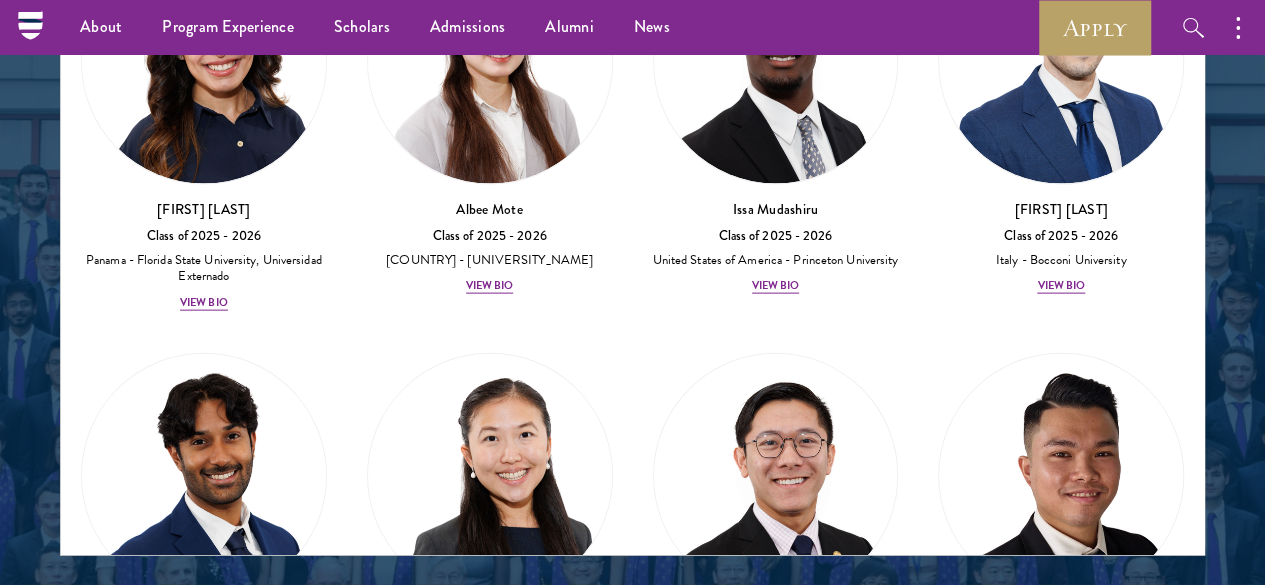 scroll, scrollTop: 10257, scrollLeft: 0, axis: vertical 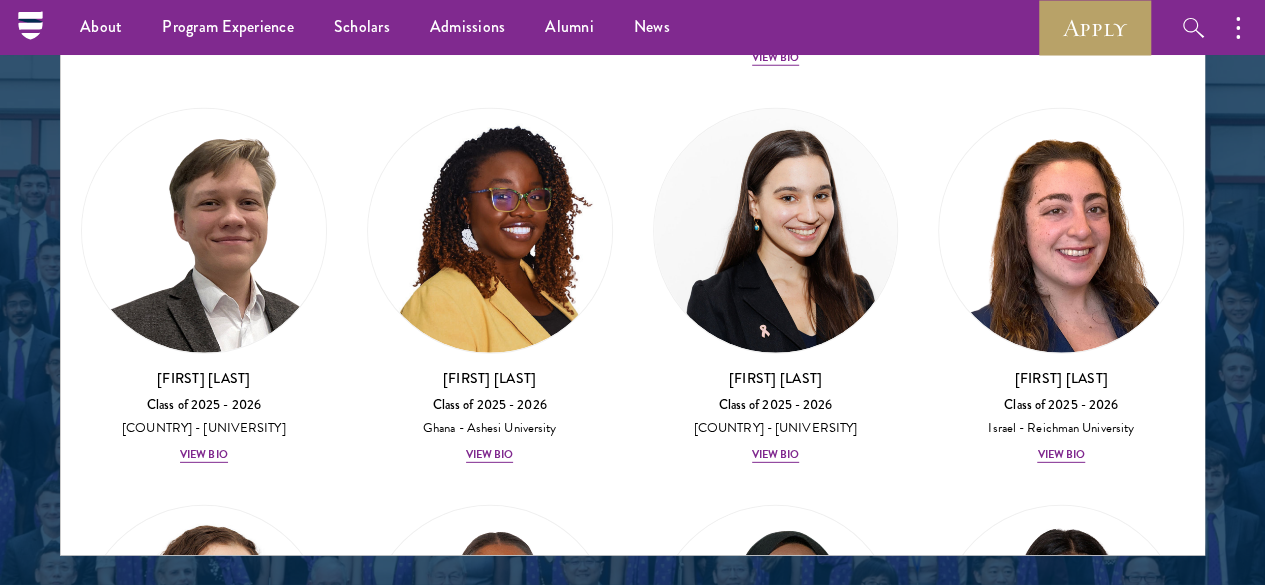 click at bounding box center [204, 4367] 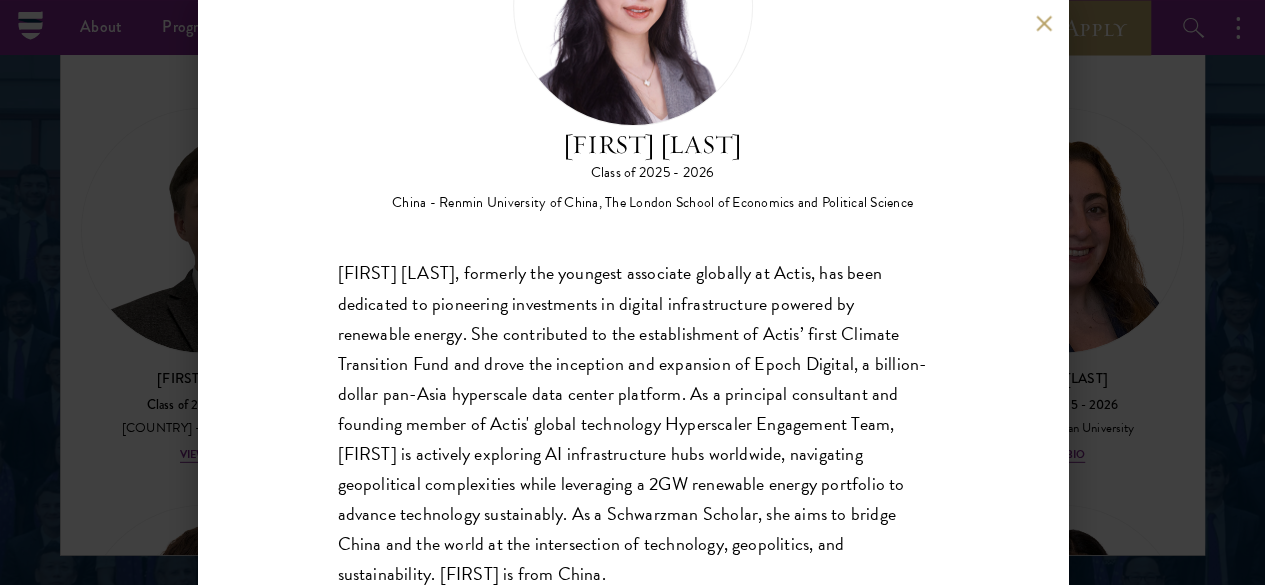 scroll, scrollTop: 216, scrollLeft: 0, axis: vertical 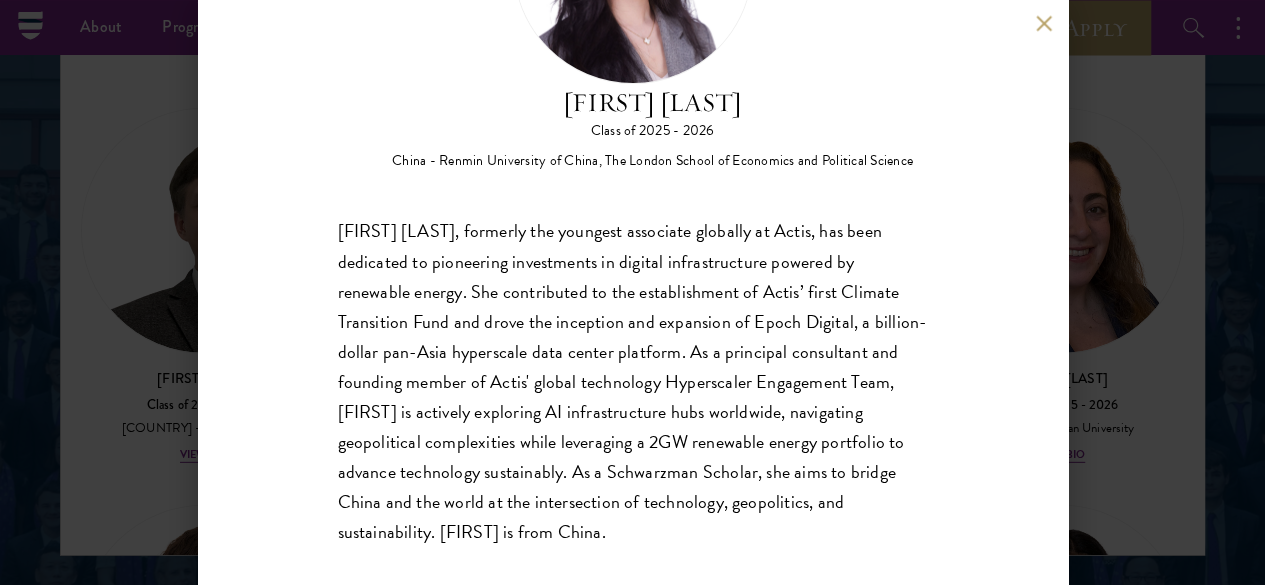 click on "[FIRST] [LAST]
Class of 2025 - 2026
[COUNTRY] - [UNIVERSITY_NAME], [UNIVERSITY_NAME]" at bounding box center [632, 292] 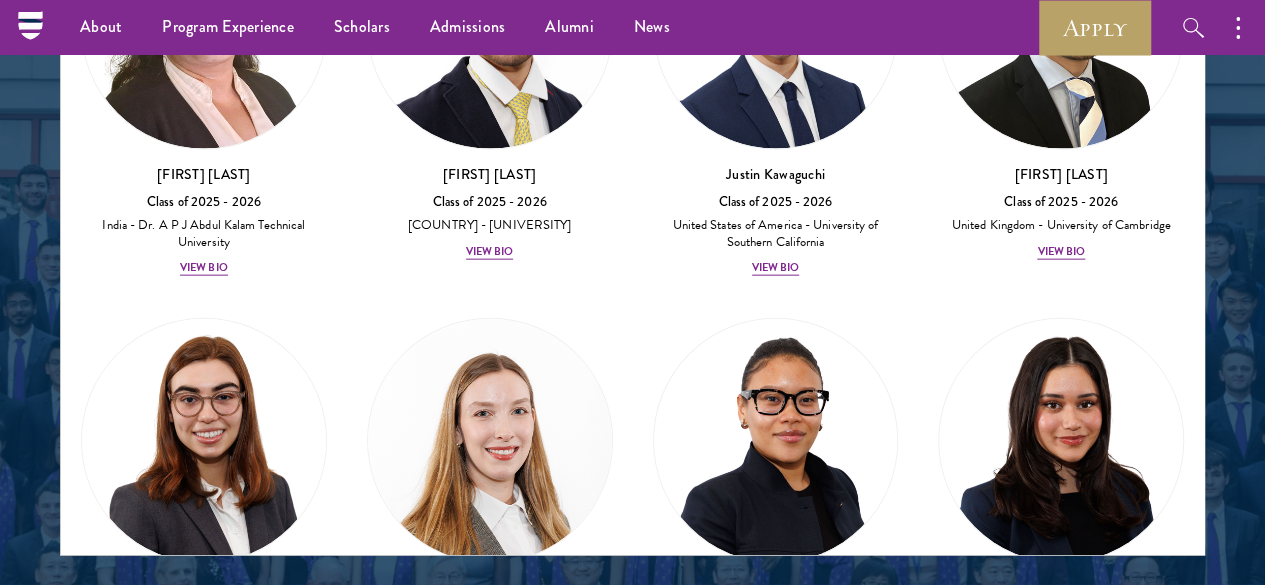 scroll, scrollTop: 10257, scrollLeft: 0, axis: vertical 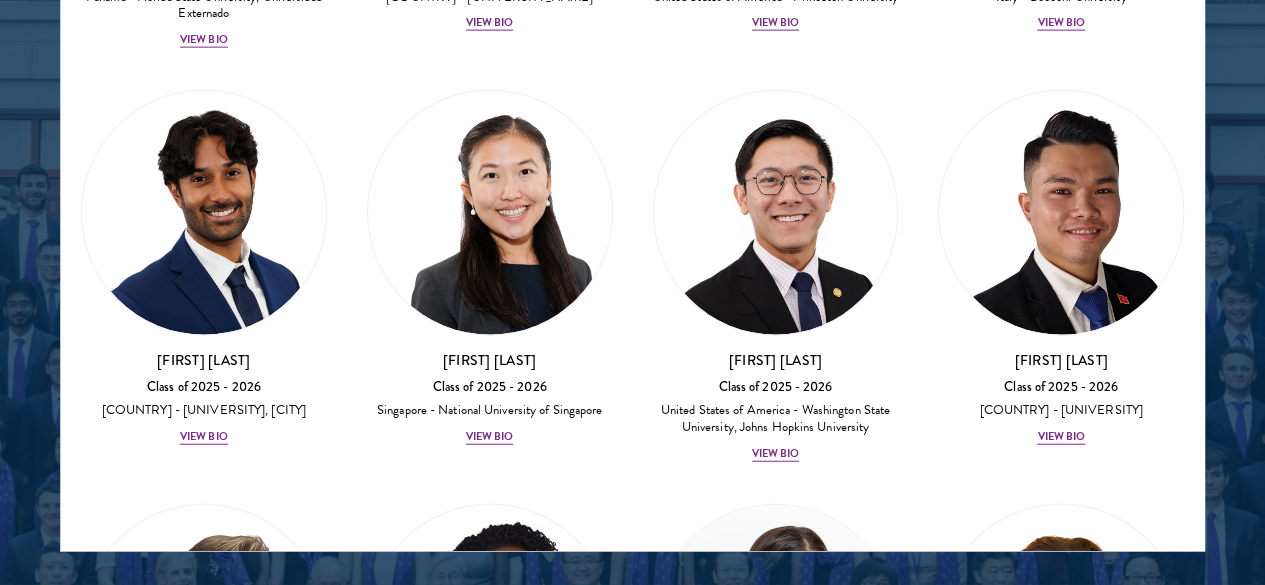 click at bounding box center [1061, 4350] 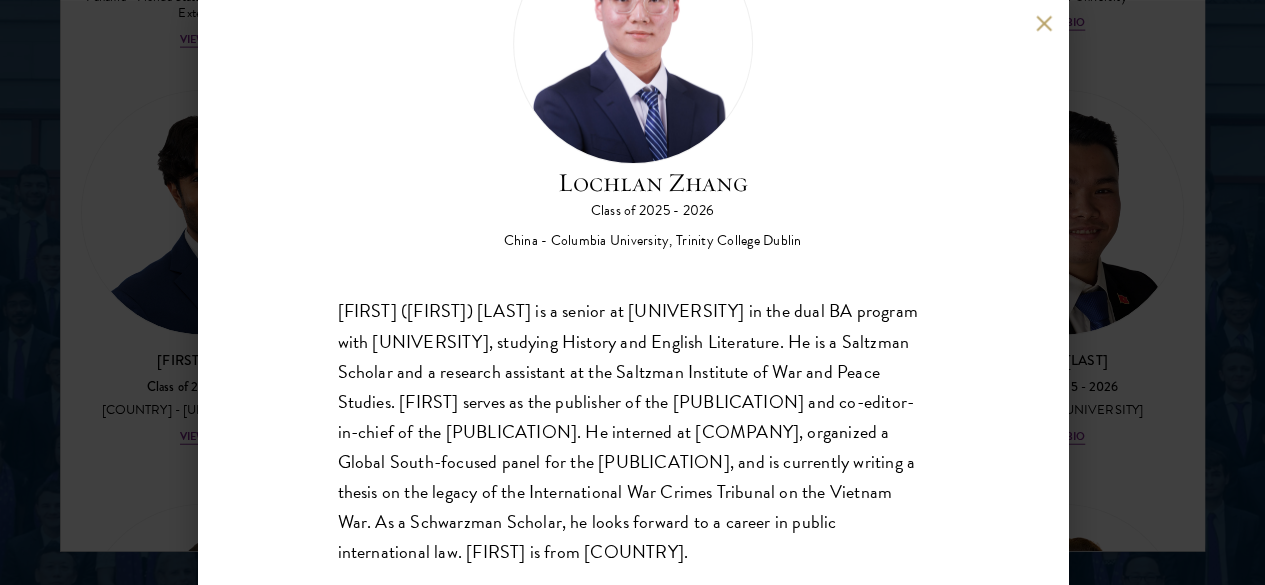 scroll, scrollTop: 150, scrollLeft: 0, axis: vertical 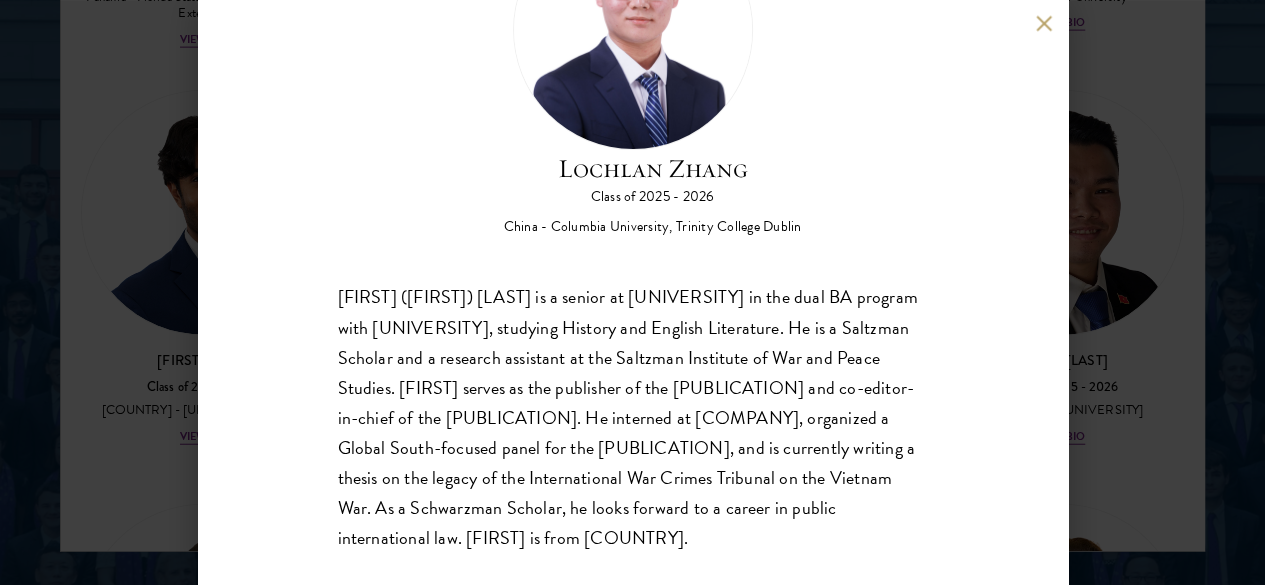 click on "[FIRST] [LAST] ([FIRST]) [LAST] is a senior at [UNIVERSITY] in the dual BA program with [UNIVERSITY], studying History and English Literature. He is a Saltzman Scholar and a research assistant at the Saltzman Institute of War and Peace Studies. [FIRST] serves as the publisher of the Columbia Political Review and co-editor-in-chief of the Columbia Journal of Asia. He interned at Carnegie China, organized a Global South-focused panel for the Columbia China Forum, and is currently writing a thesis on the legacy of the International War Crimes Tribunal on the Vietnam War. As a Schwarzman Scholar, he looks forward to a career in public international law. [FIRST] is from China." at bounding box center (633, 292) 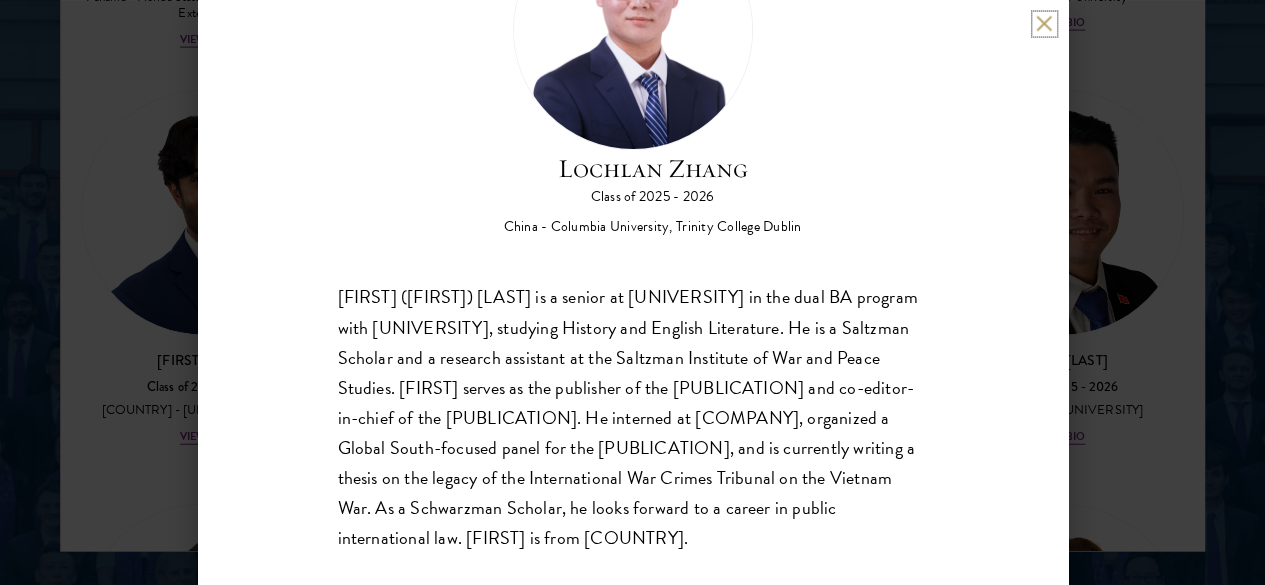click at bounding box center (1044, 23) 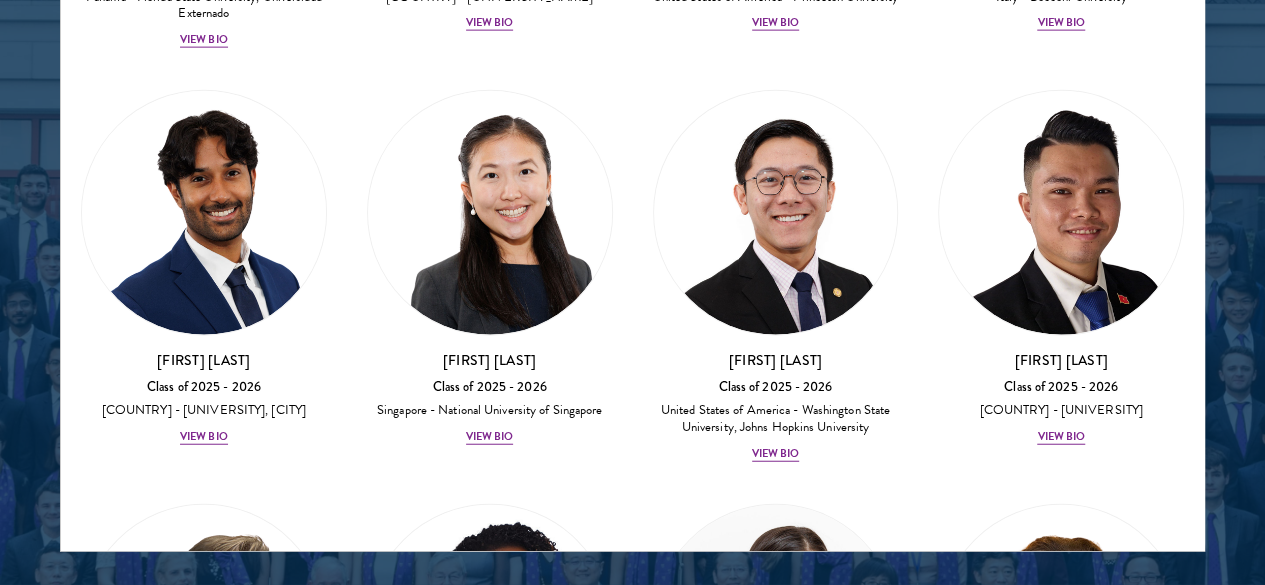 click at bounding box center (1061, 3936) 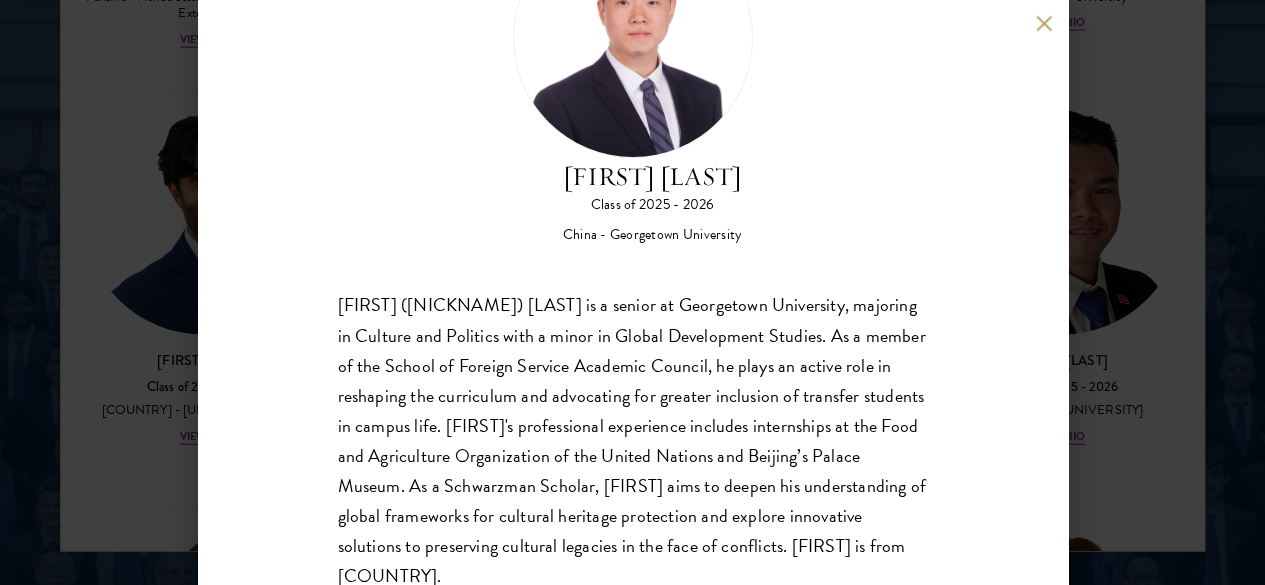 scroll, scrollTop: 150, scrollLeft: 0, axis: vertical 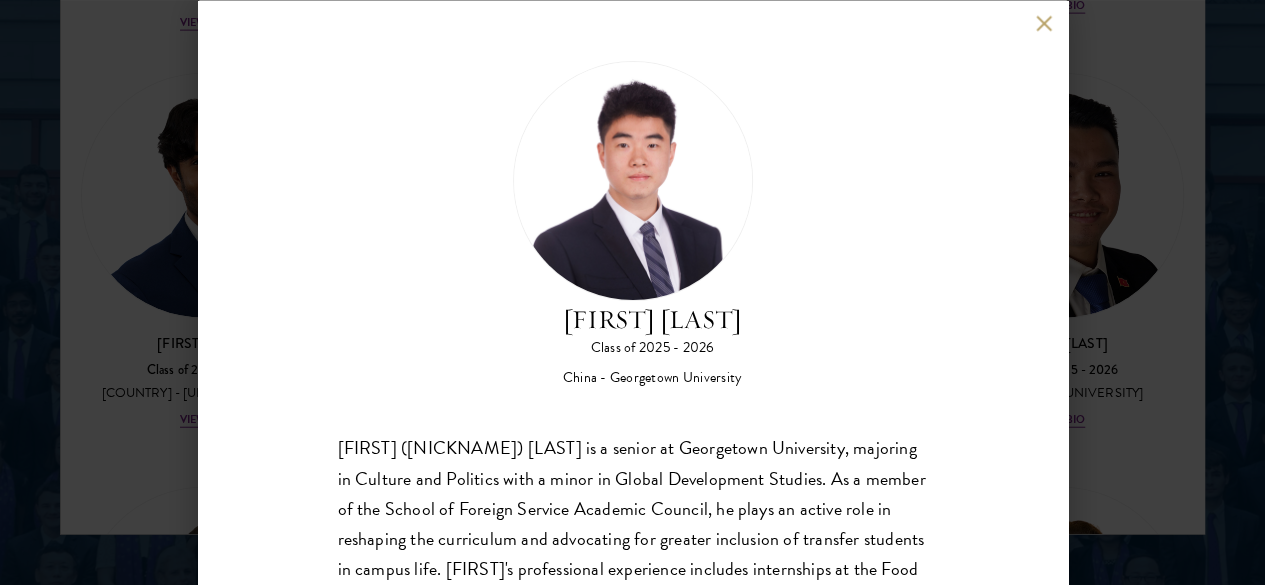 click at bounding box center (1044, 23) 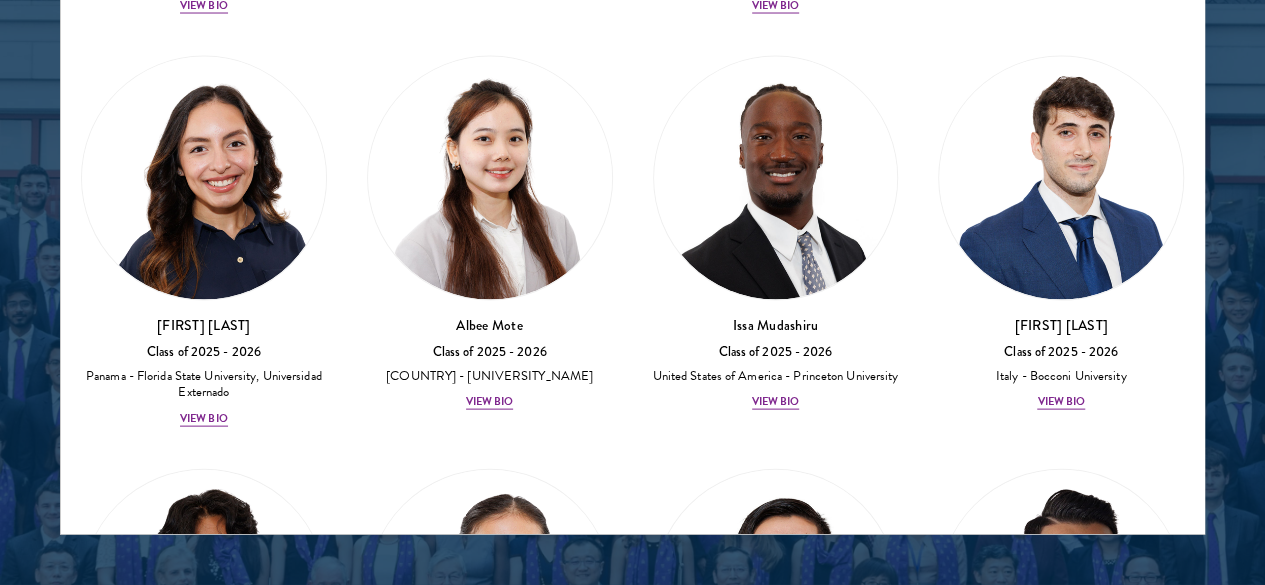 scroll, scrollTop: 9460, scrollLeft: 0, axis: vertical 